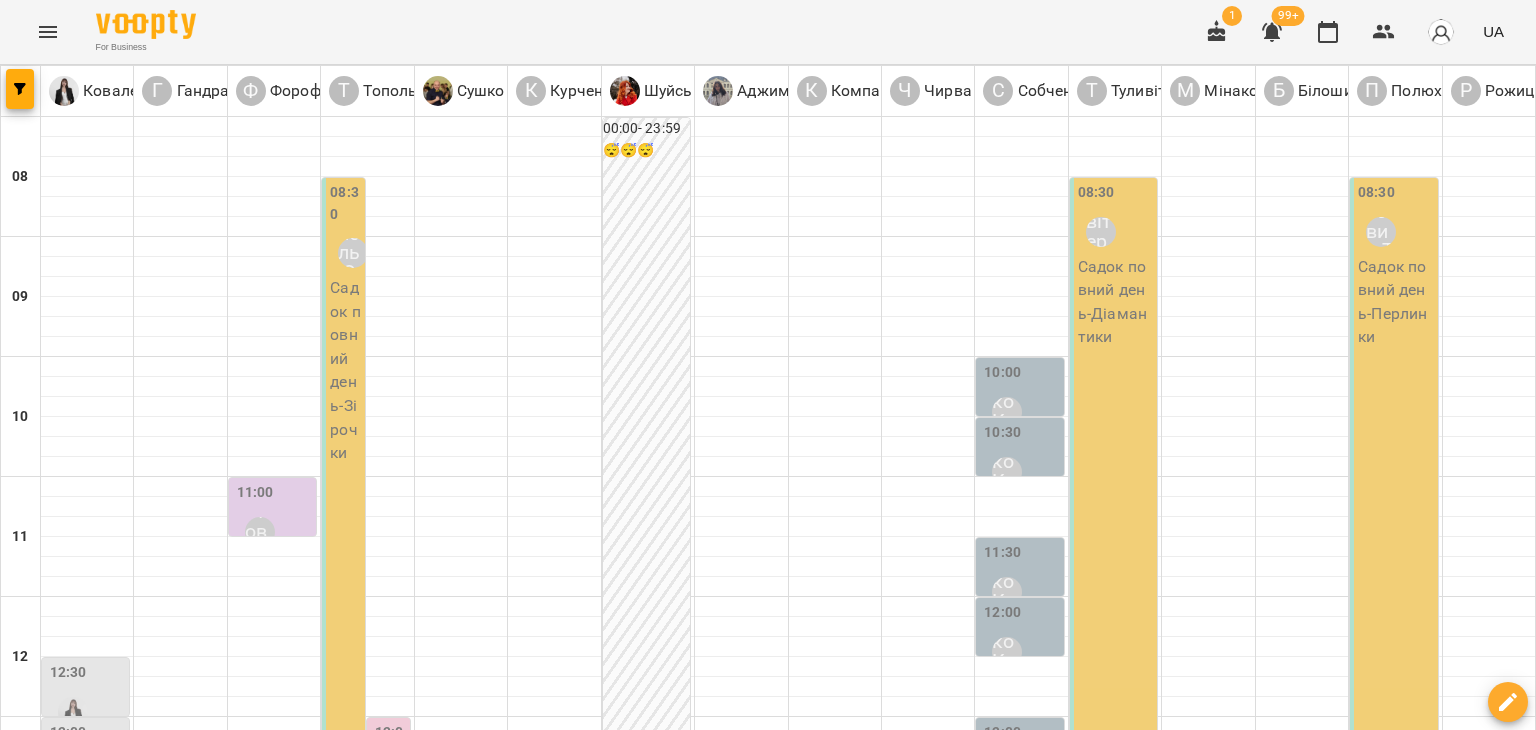 scroll, scrollTop: 0, scrollLeft: 0, axis: both 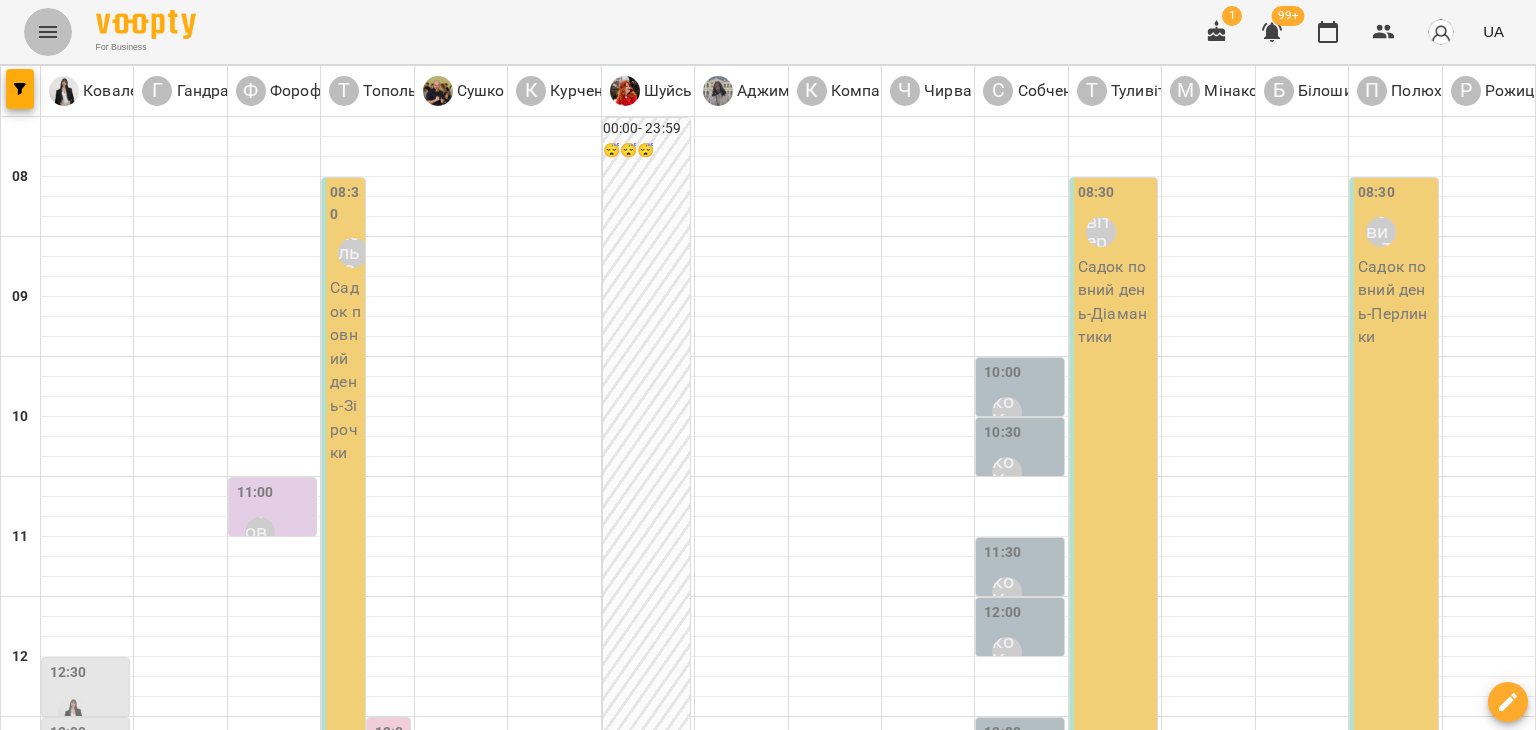 click 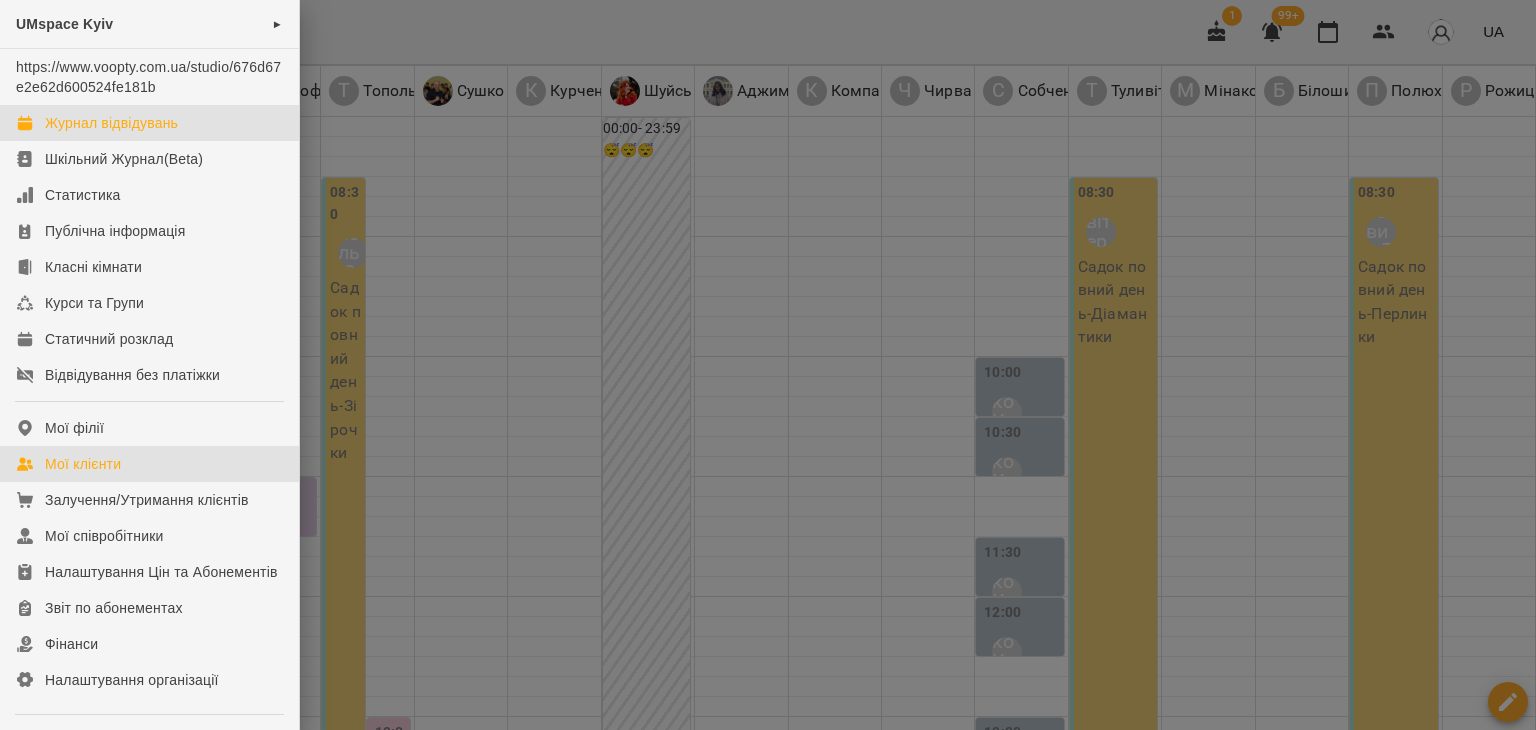 click on "Мої клієнти" at bounding box center (149, 464) 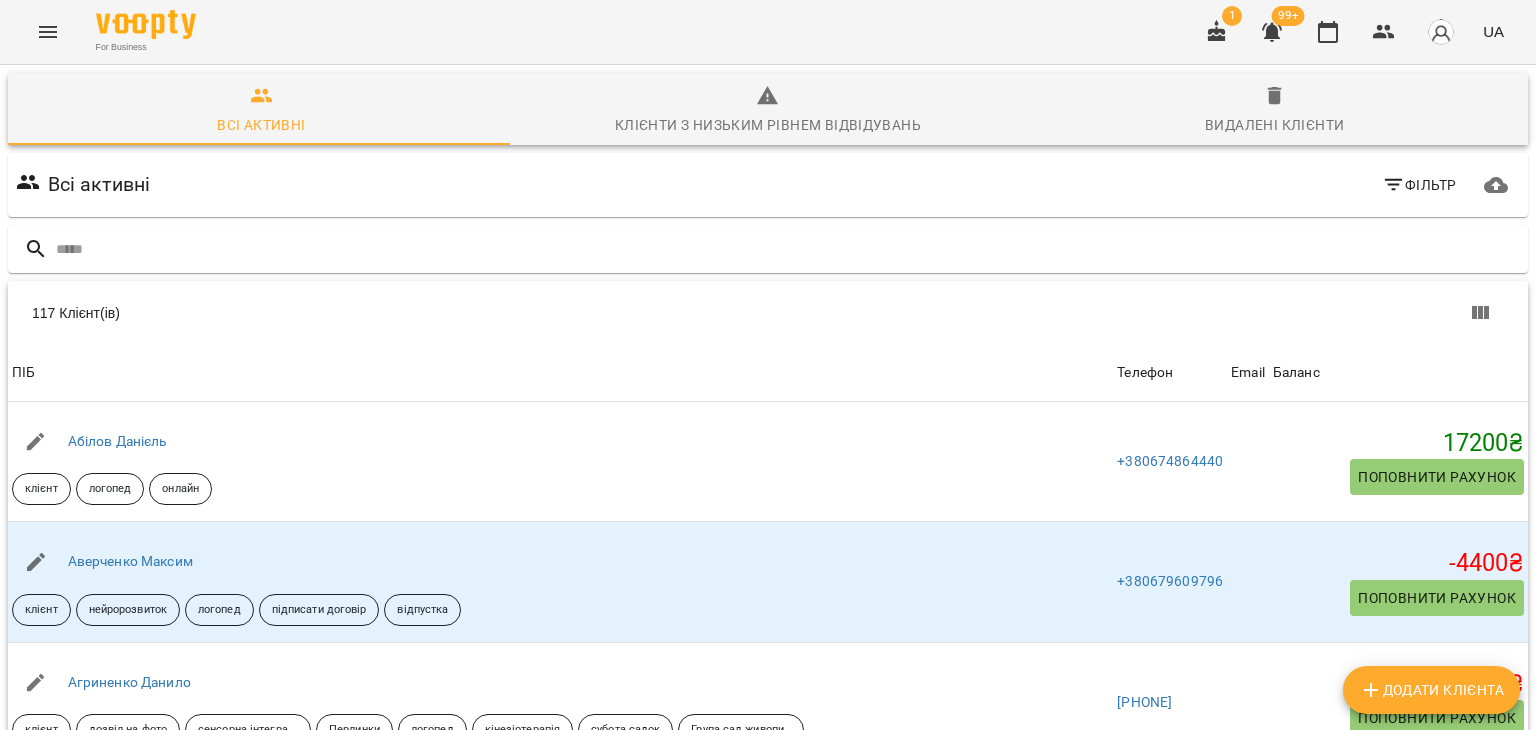 click 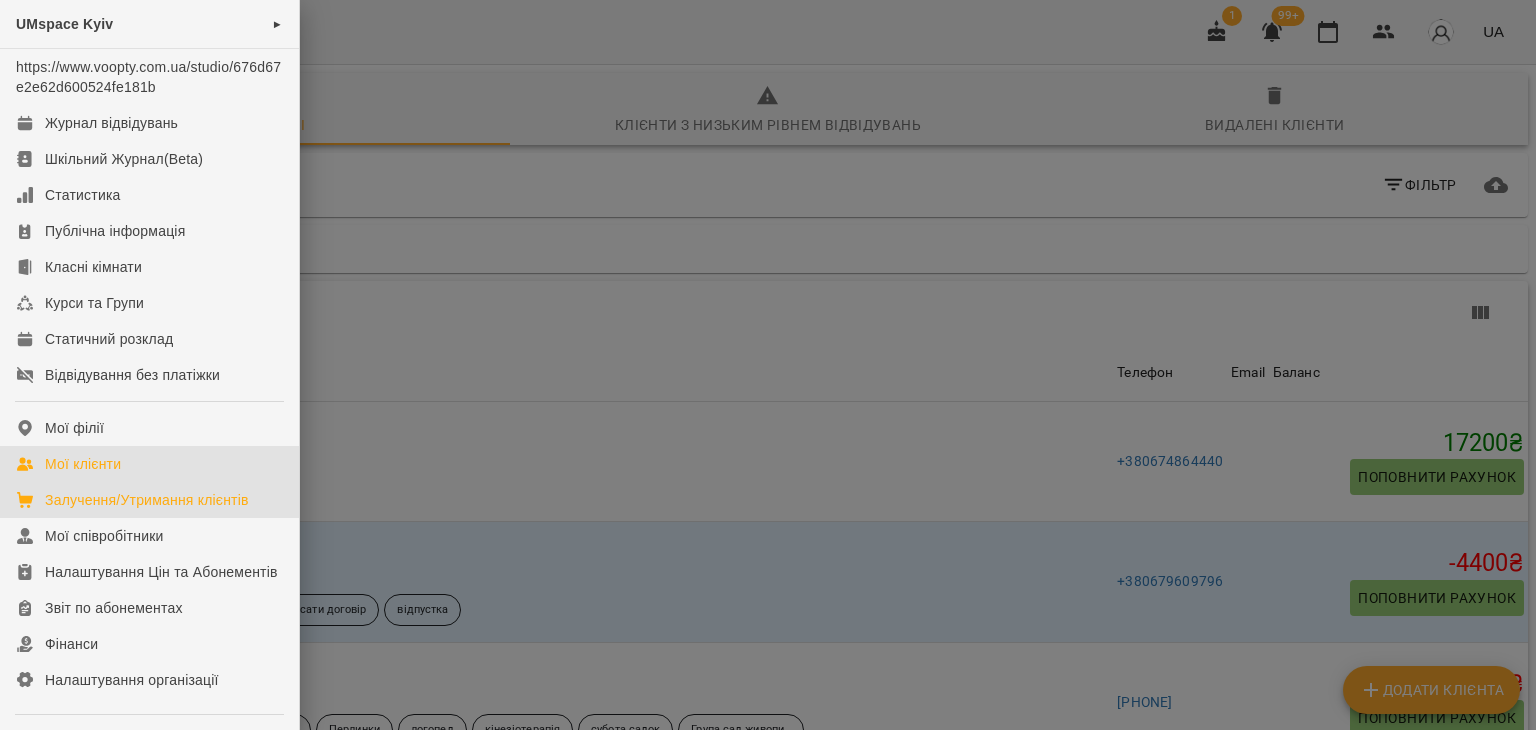 click on "Залучення/Утримання клієнтів" at bounding box center [149, 500] 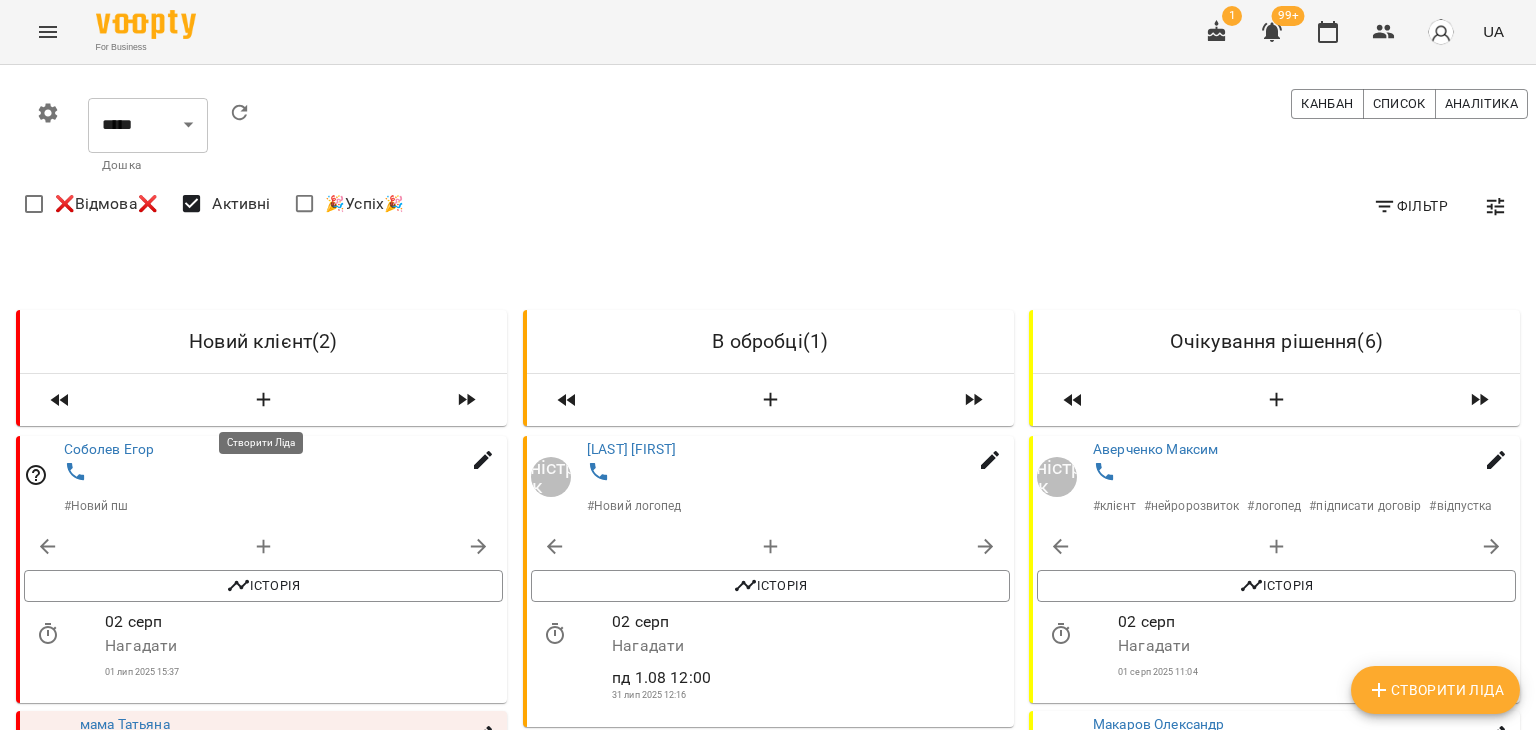 click 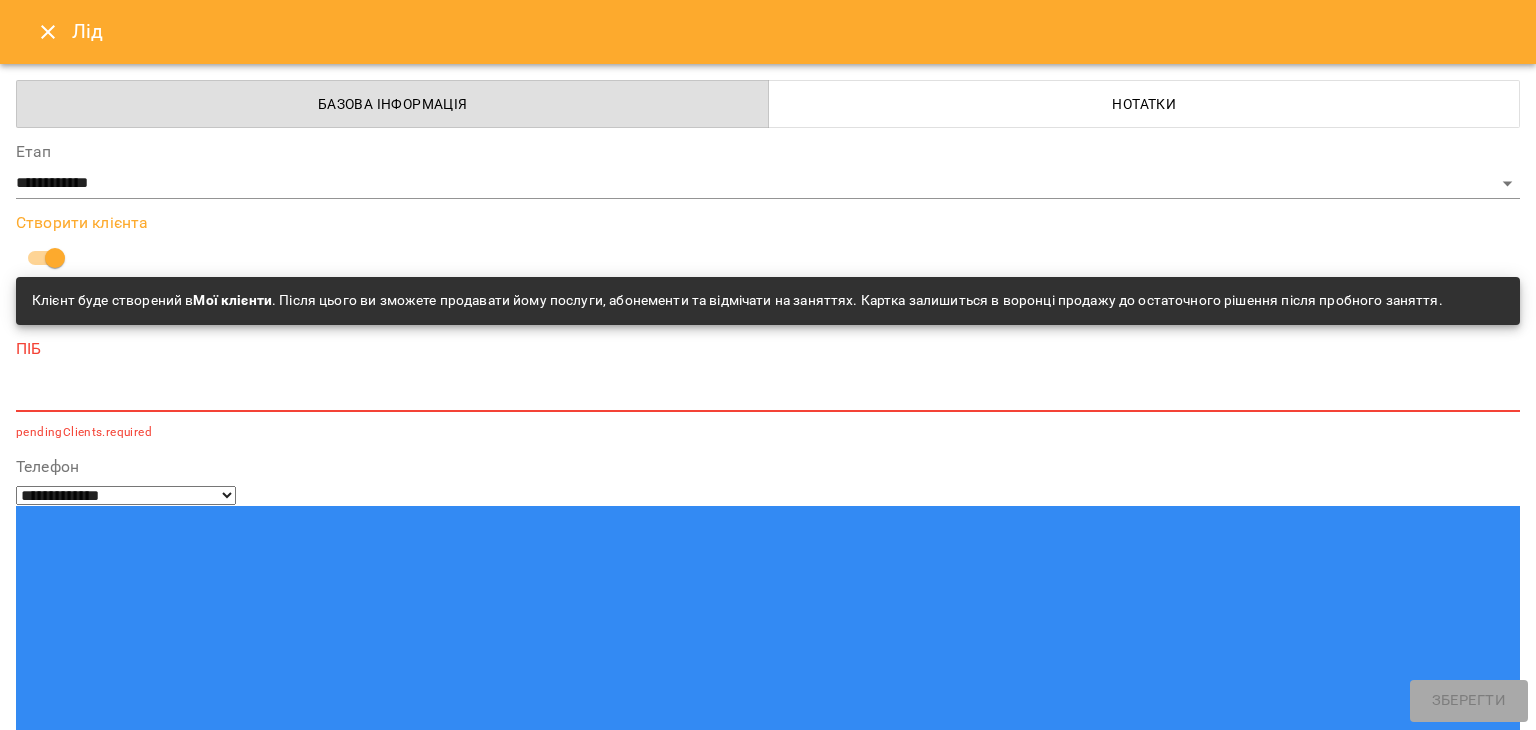 click at bounding box center (768, 395) 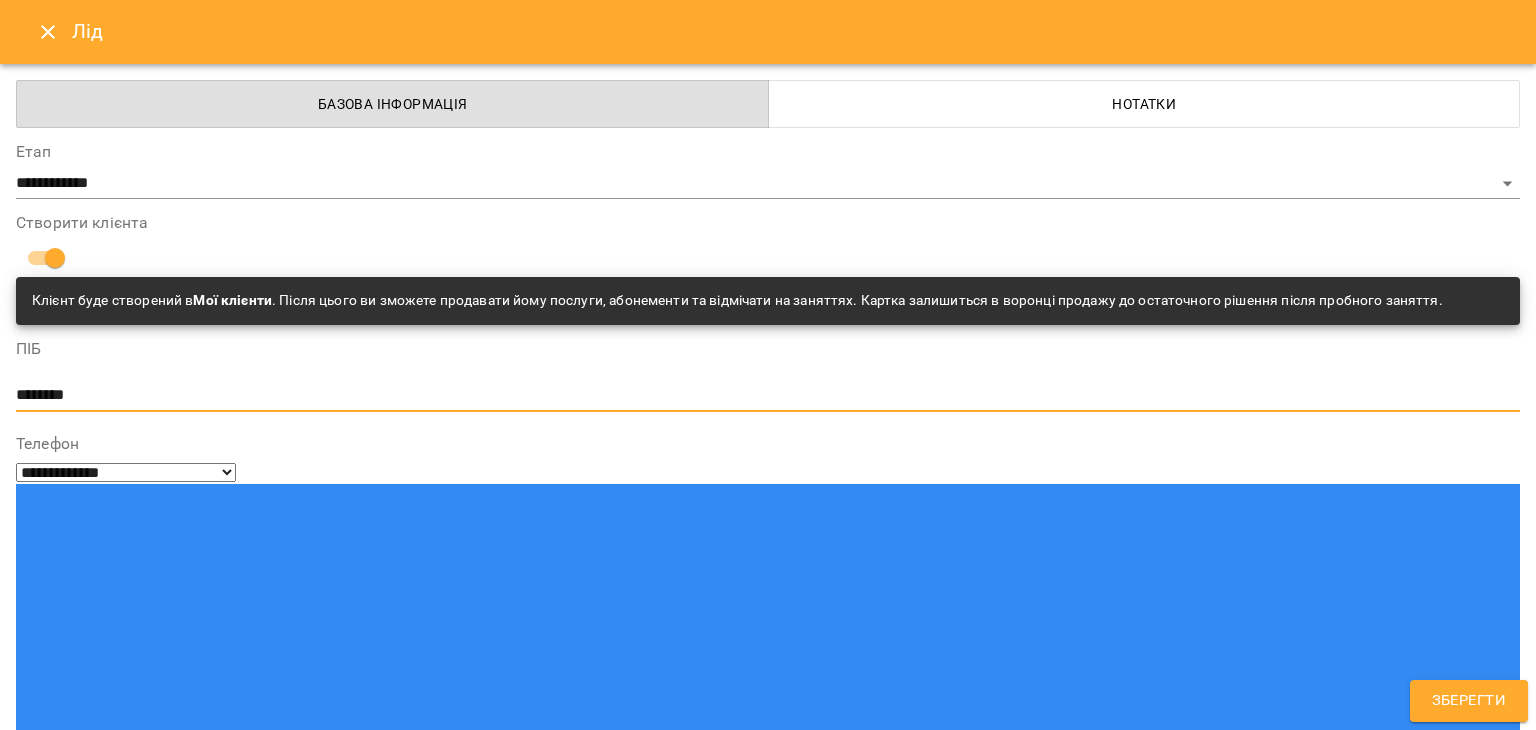 type on "********" 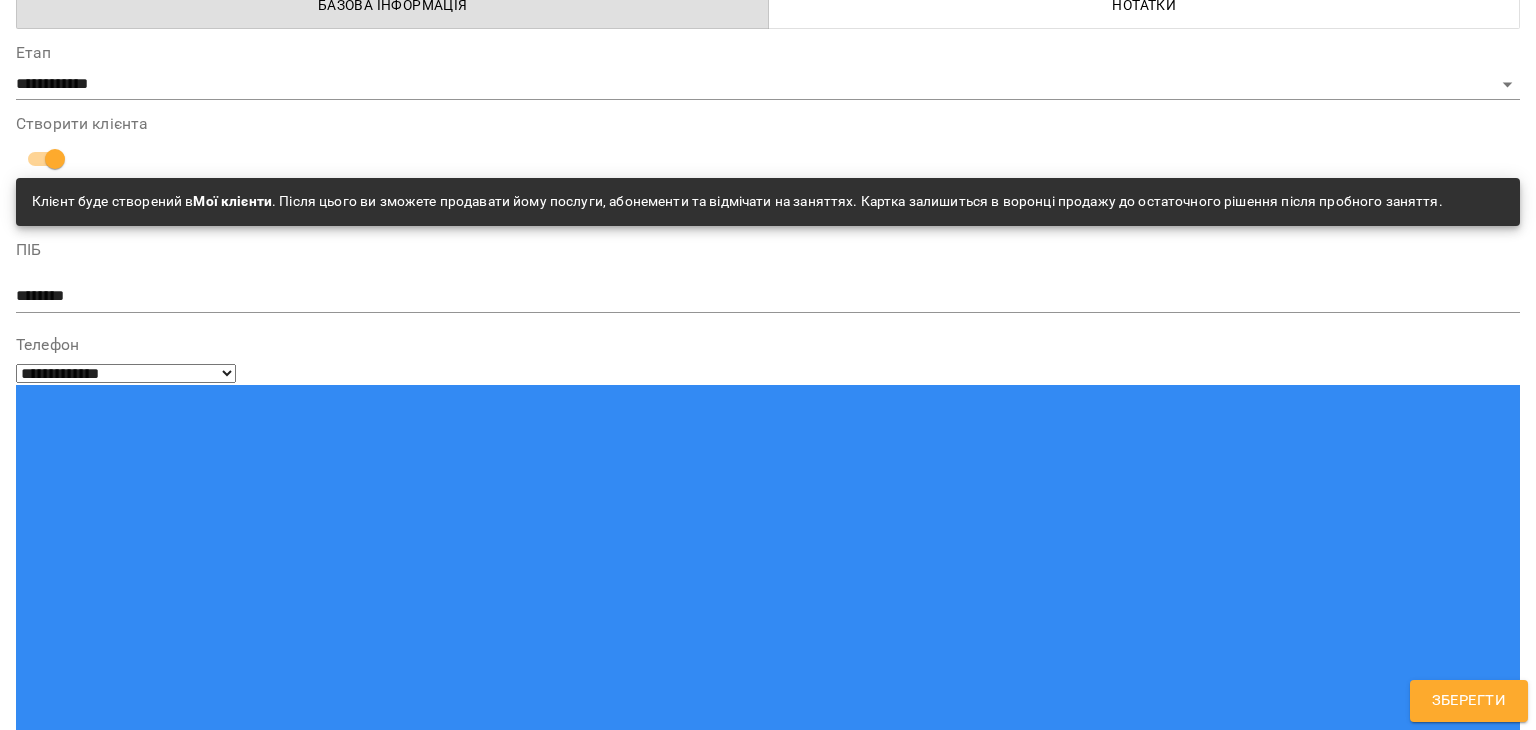 scroll, scrollTop: 200, scrollLeft: 0, axis: vertical 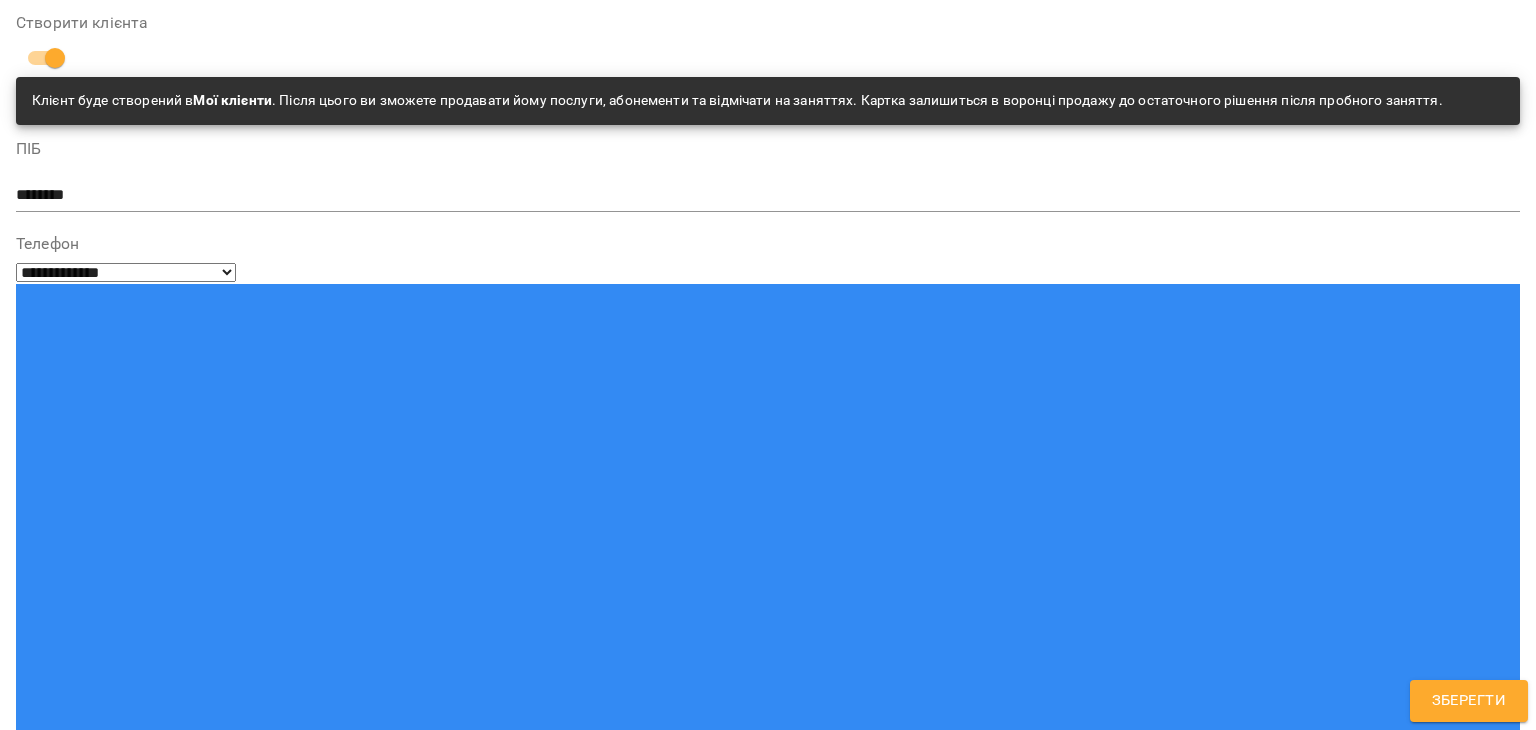 type on "**********" 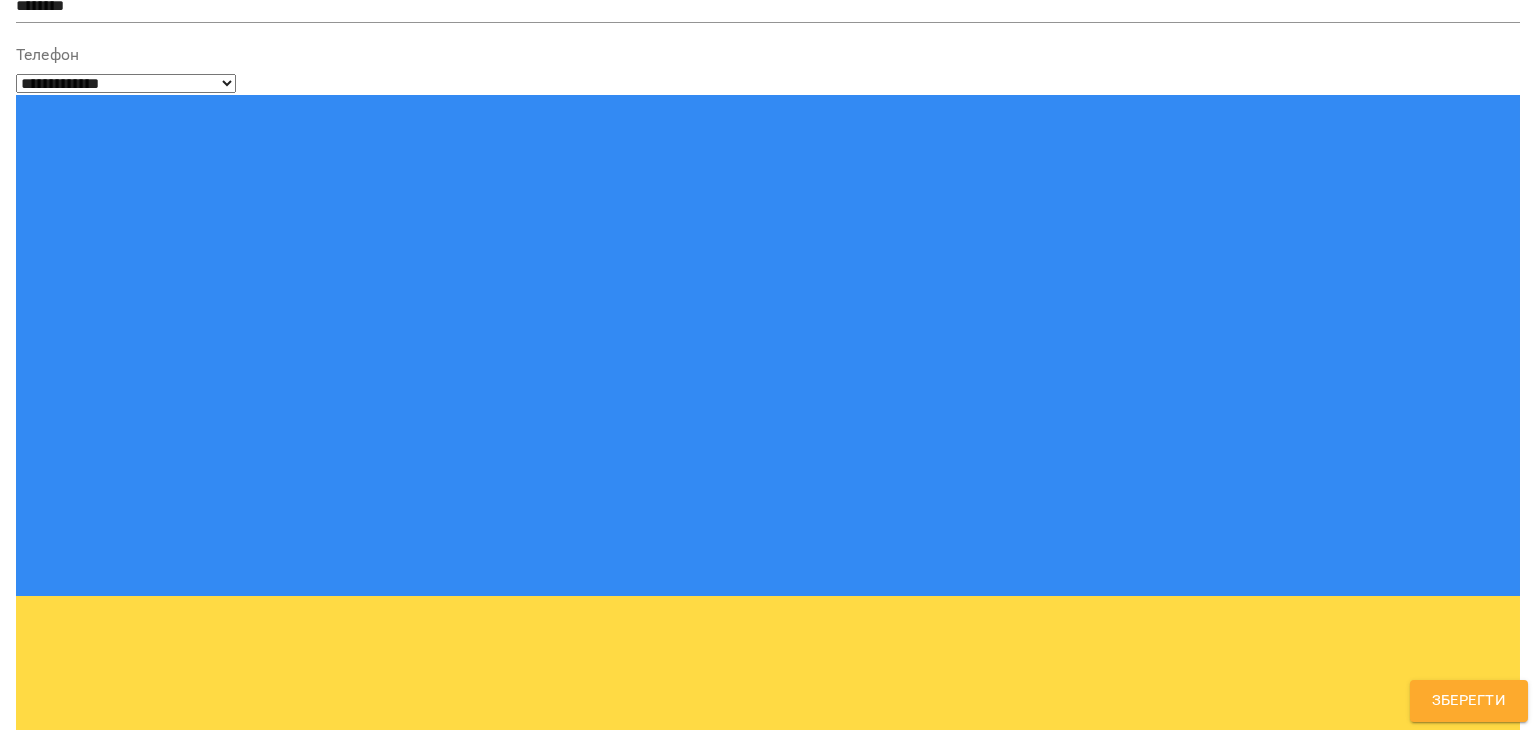 scroll, scrollTop: 390, scrollLeft: 0, axis: vertical 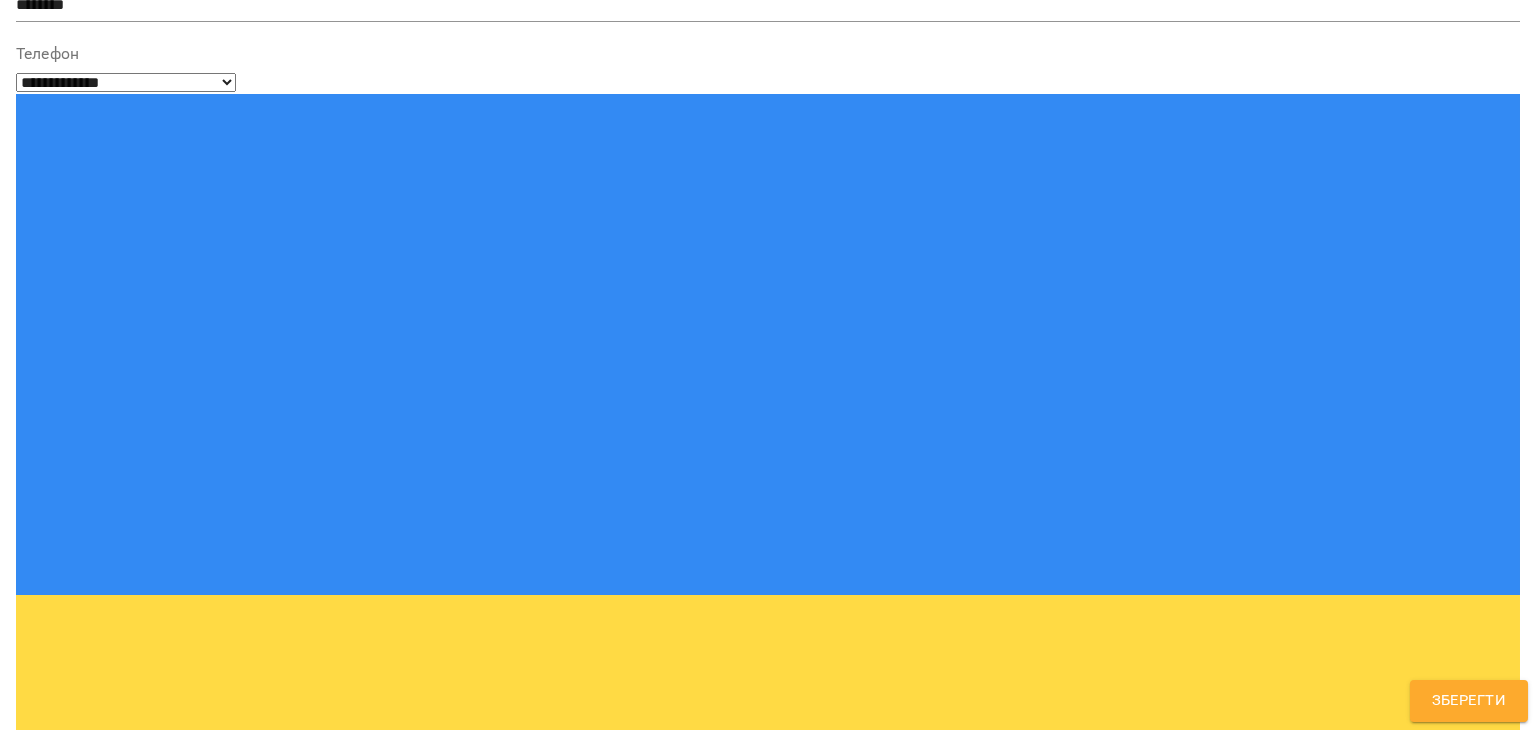 click on "**********" at bounding box center (768, 1558) 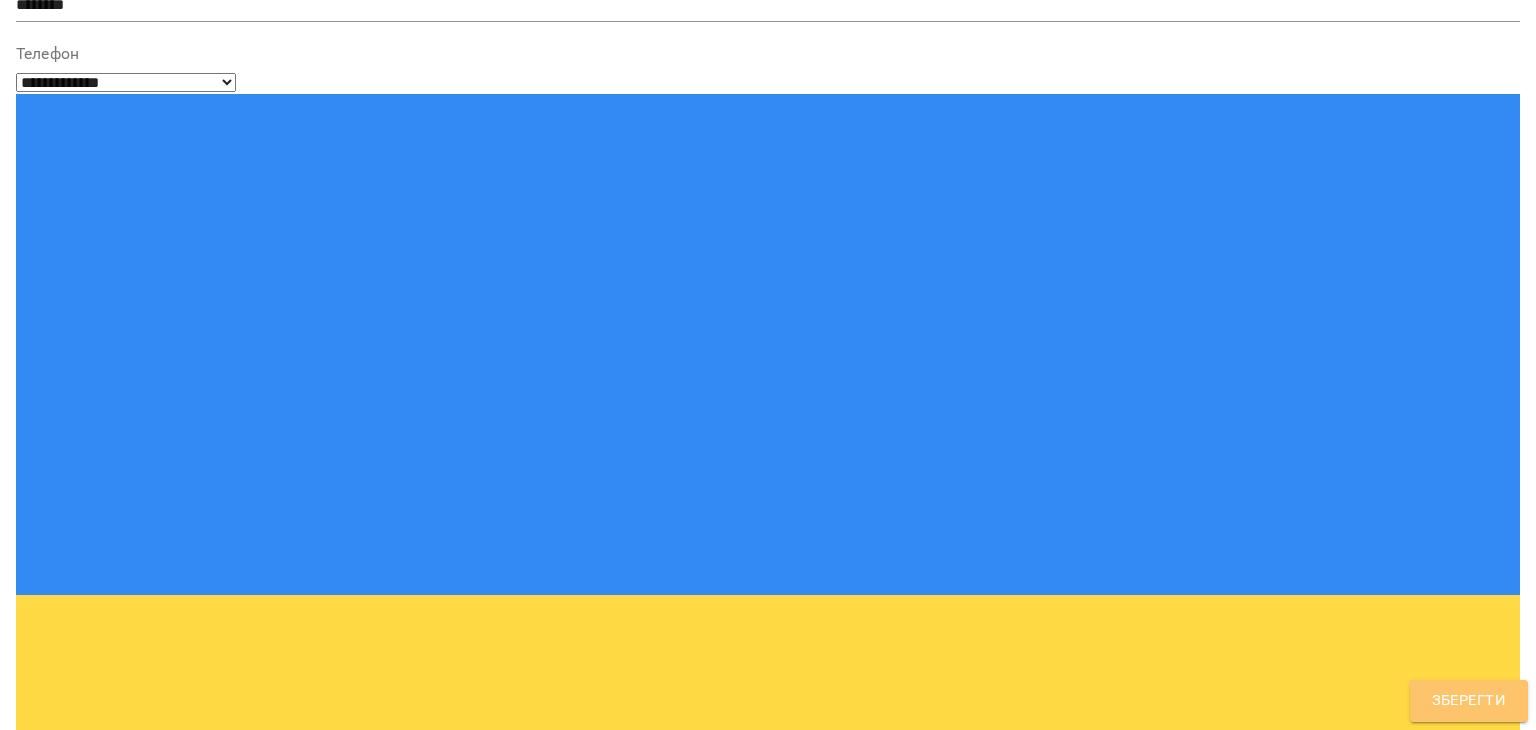 click on "Зберегти" at bounding box center [1469, 701] 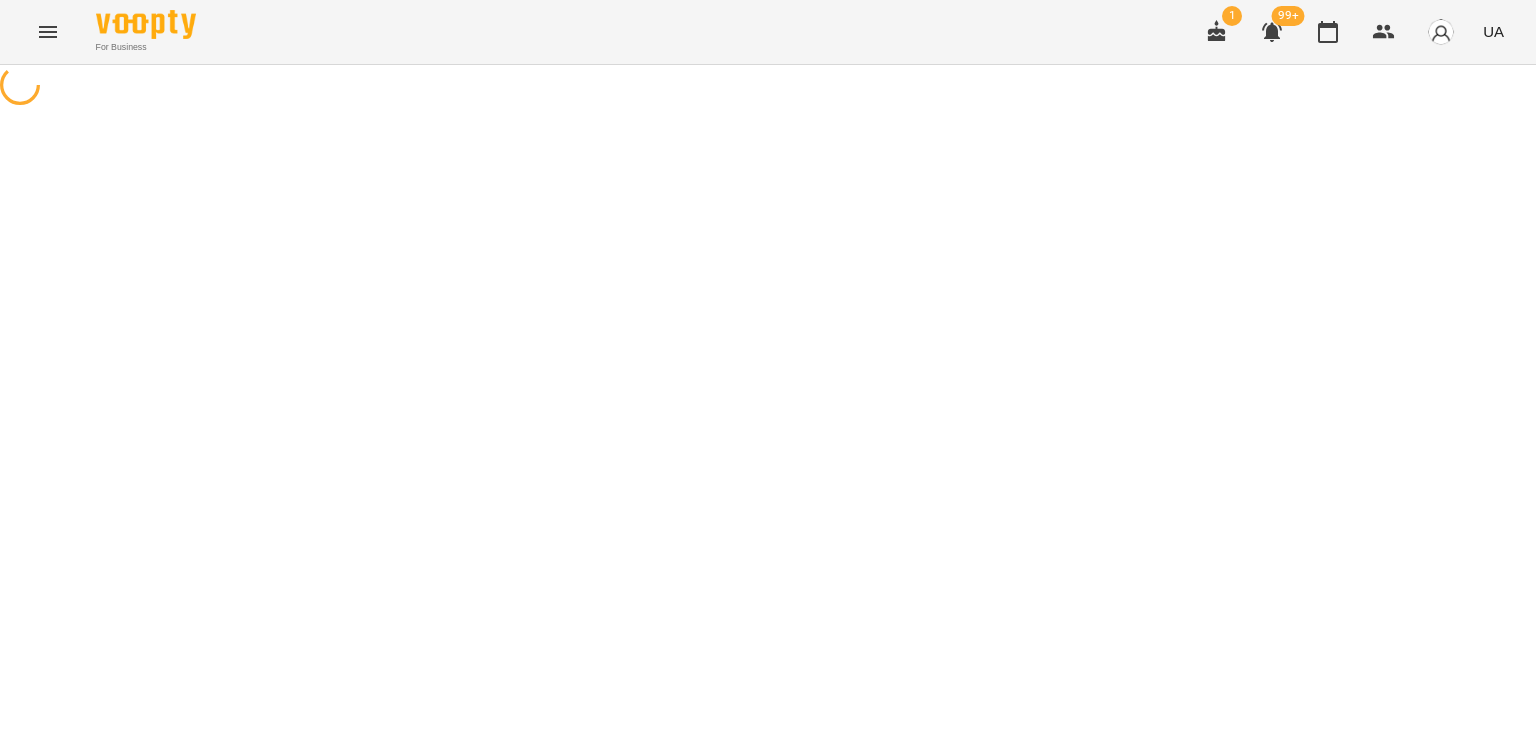scroll, scrollTop: 0, scrollLeft: 0, axis: both 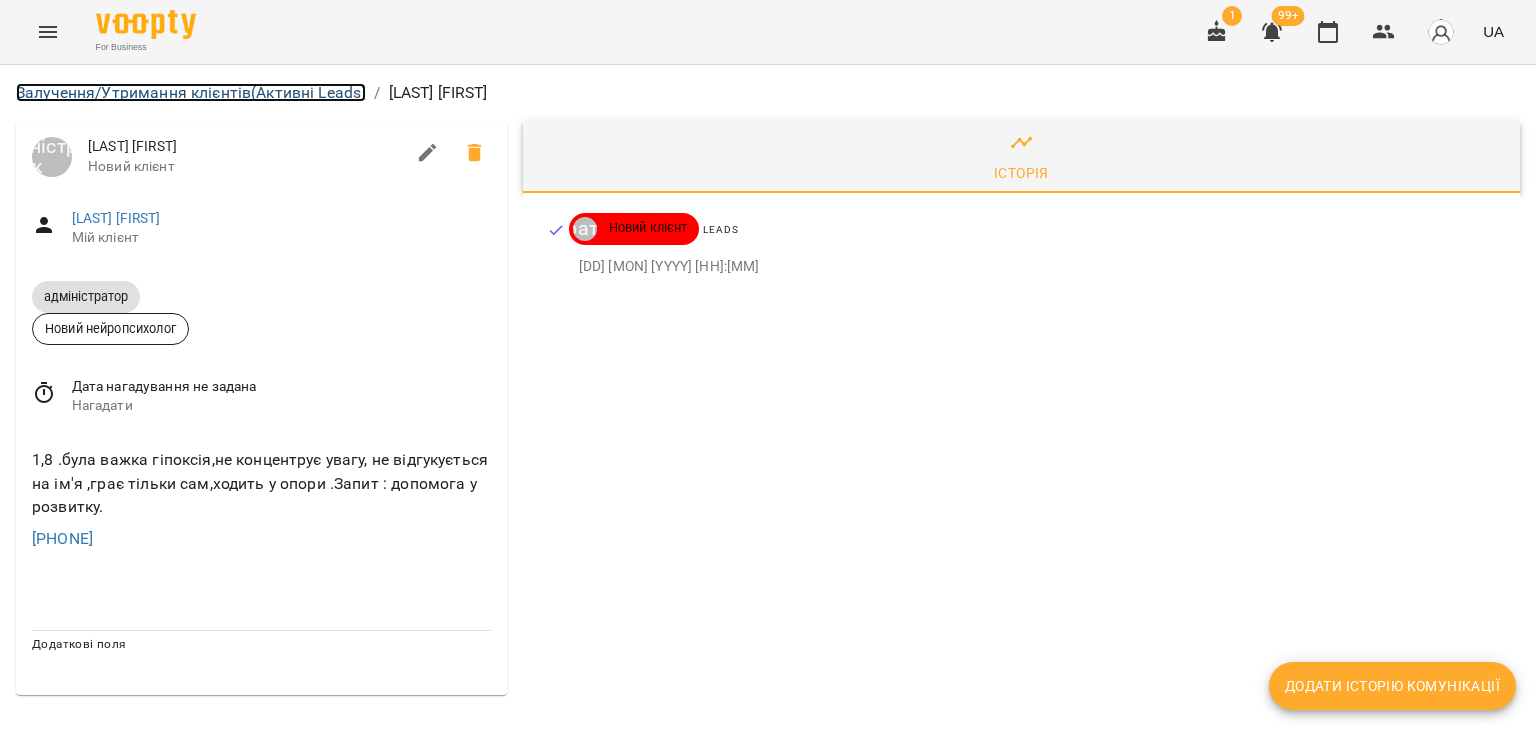 click on "Залучення/Утримання клієнтів (Активні Leads)" at bounding box center [191, 92] 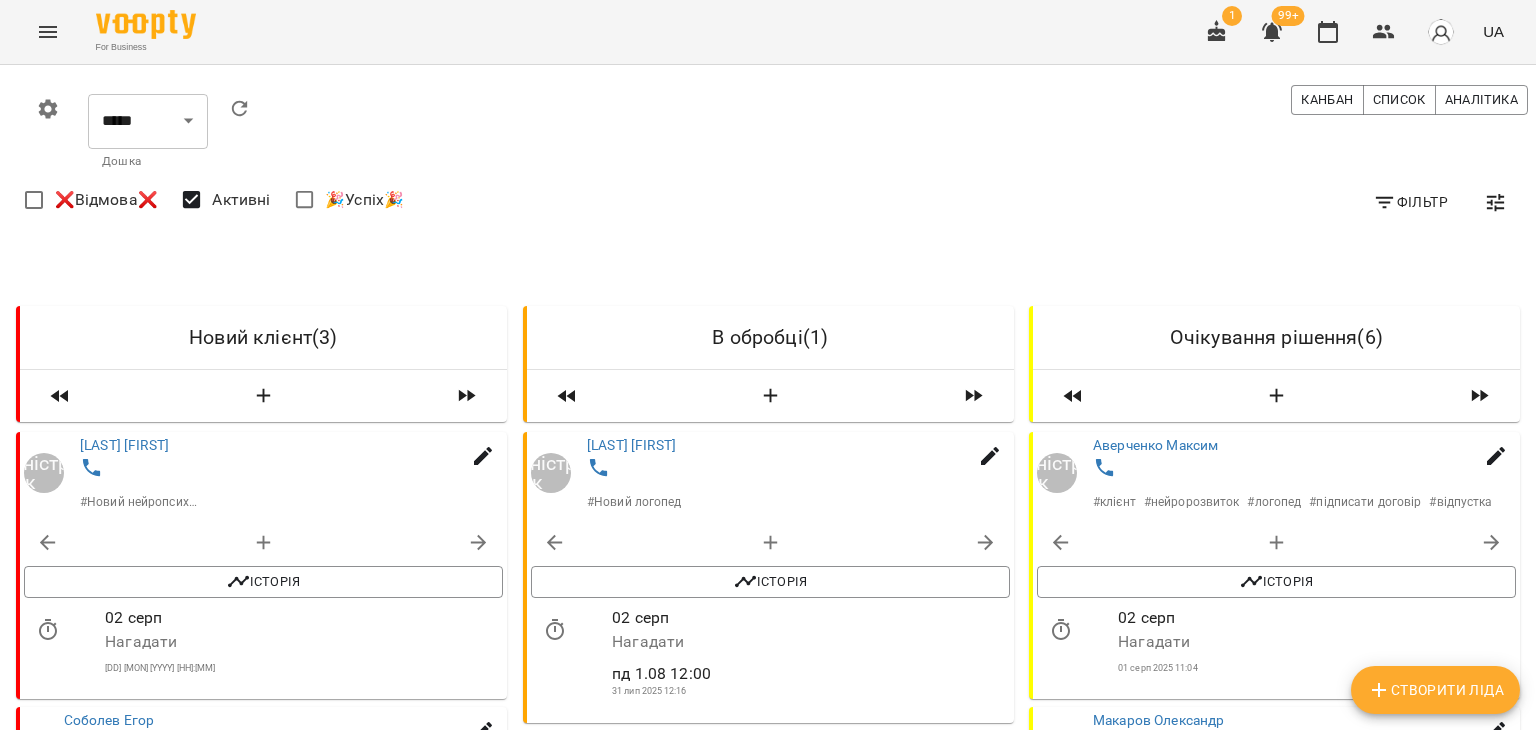 scroll, scrollTop: 300, scrollLeft: 0, axis: vertical 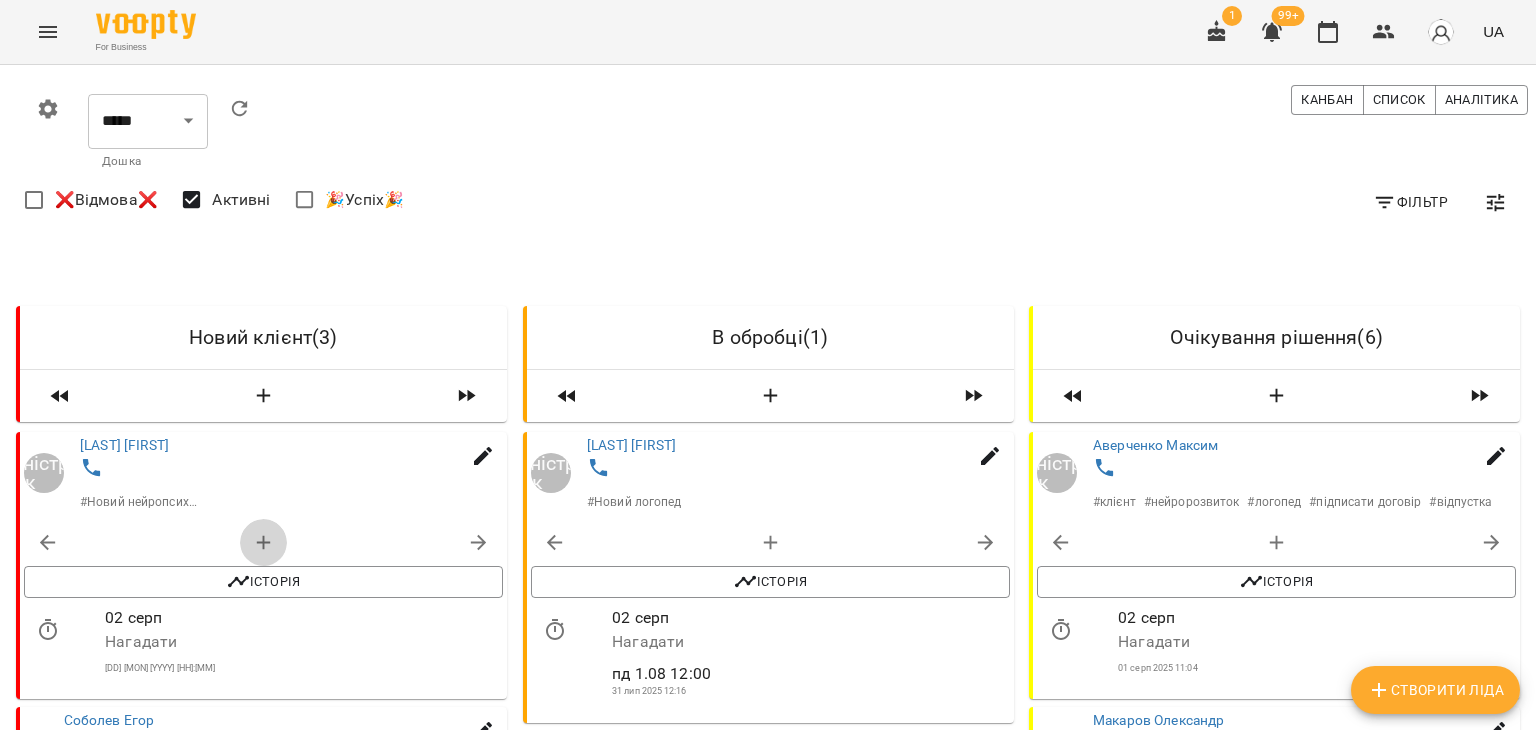 click 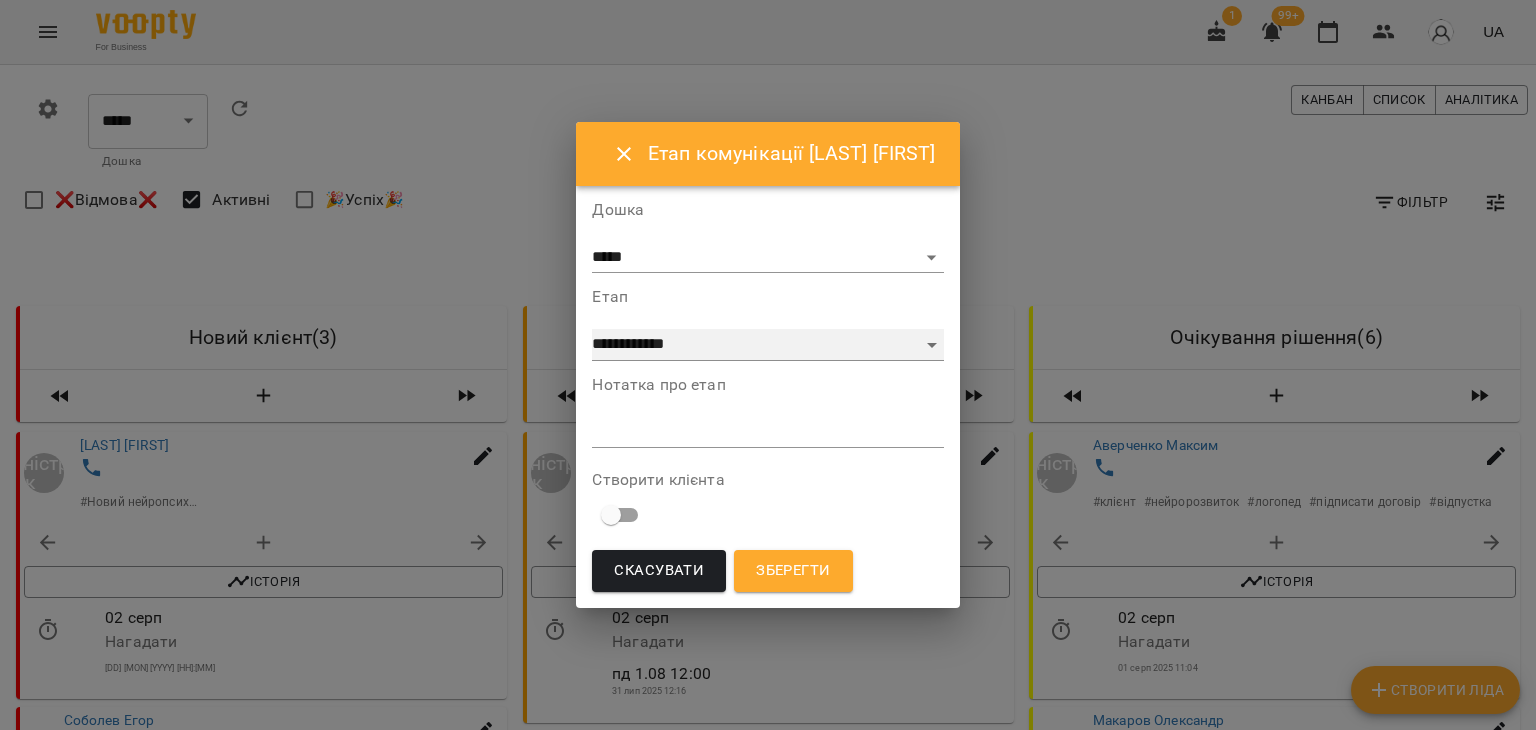 click on "**********" at bounding box center [767, 345] 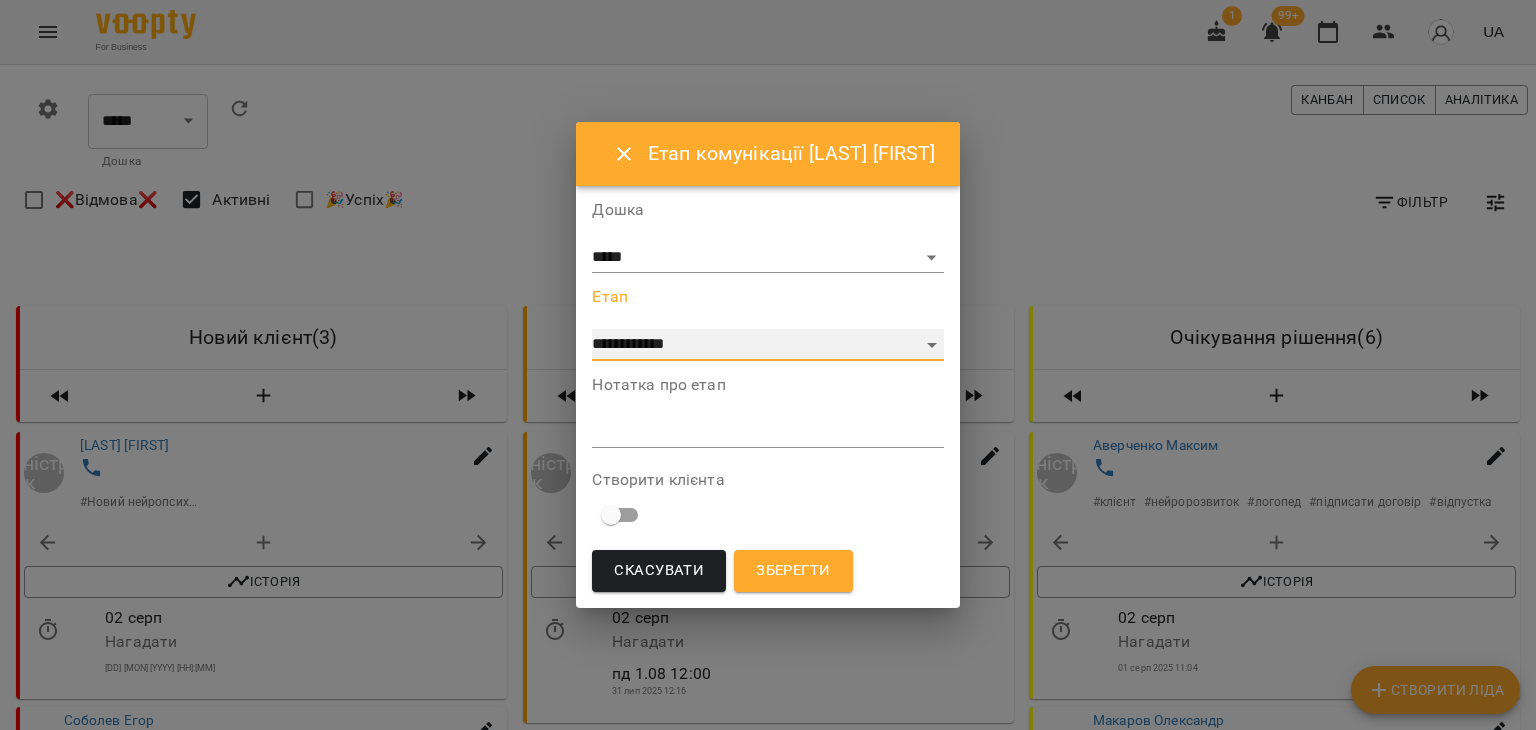 select on "*" 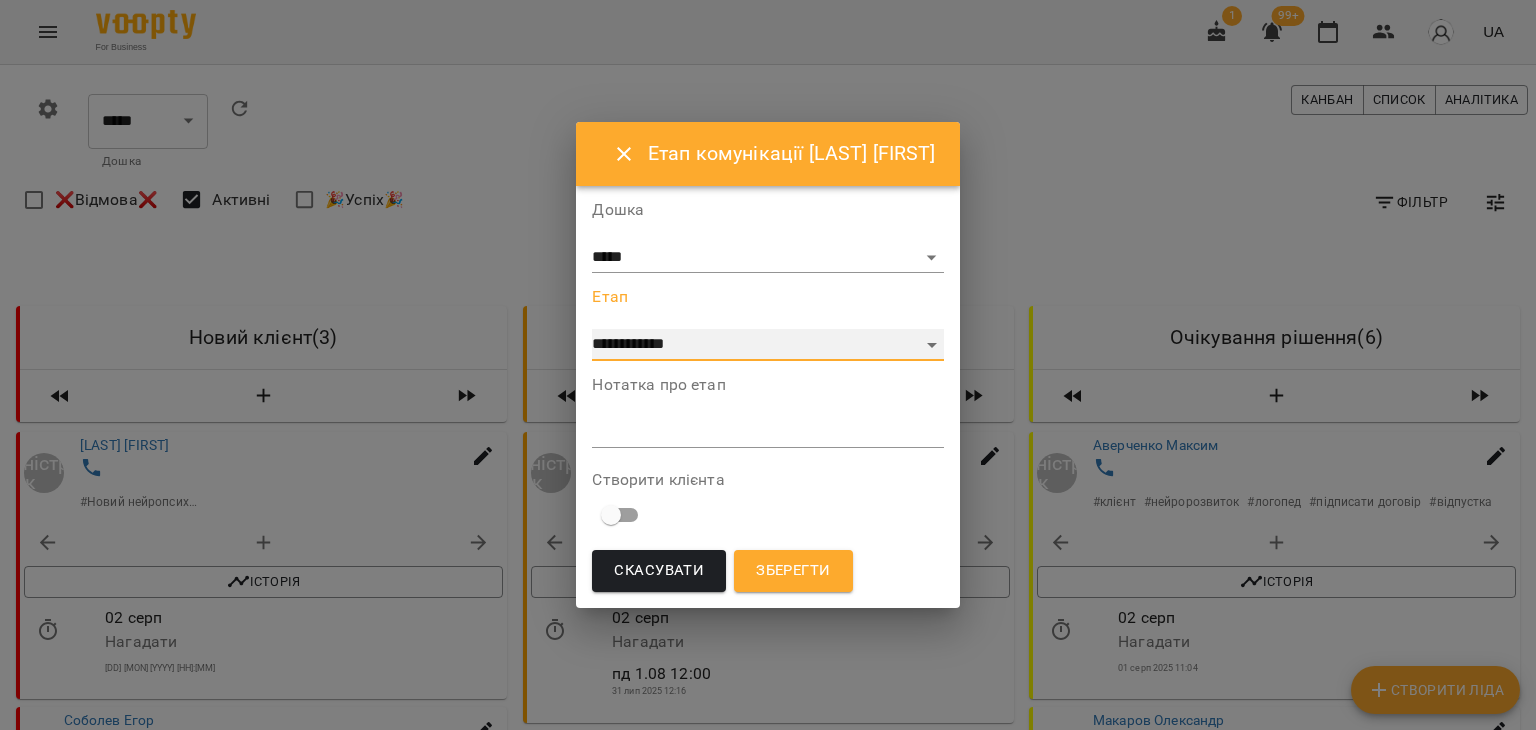 click on "**********" at bounding box center (767, 345) 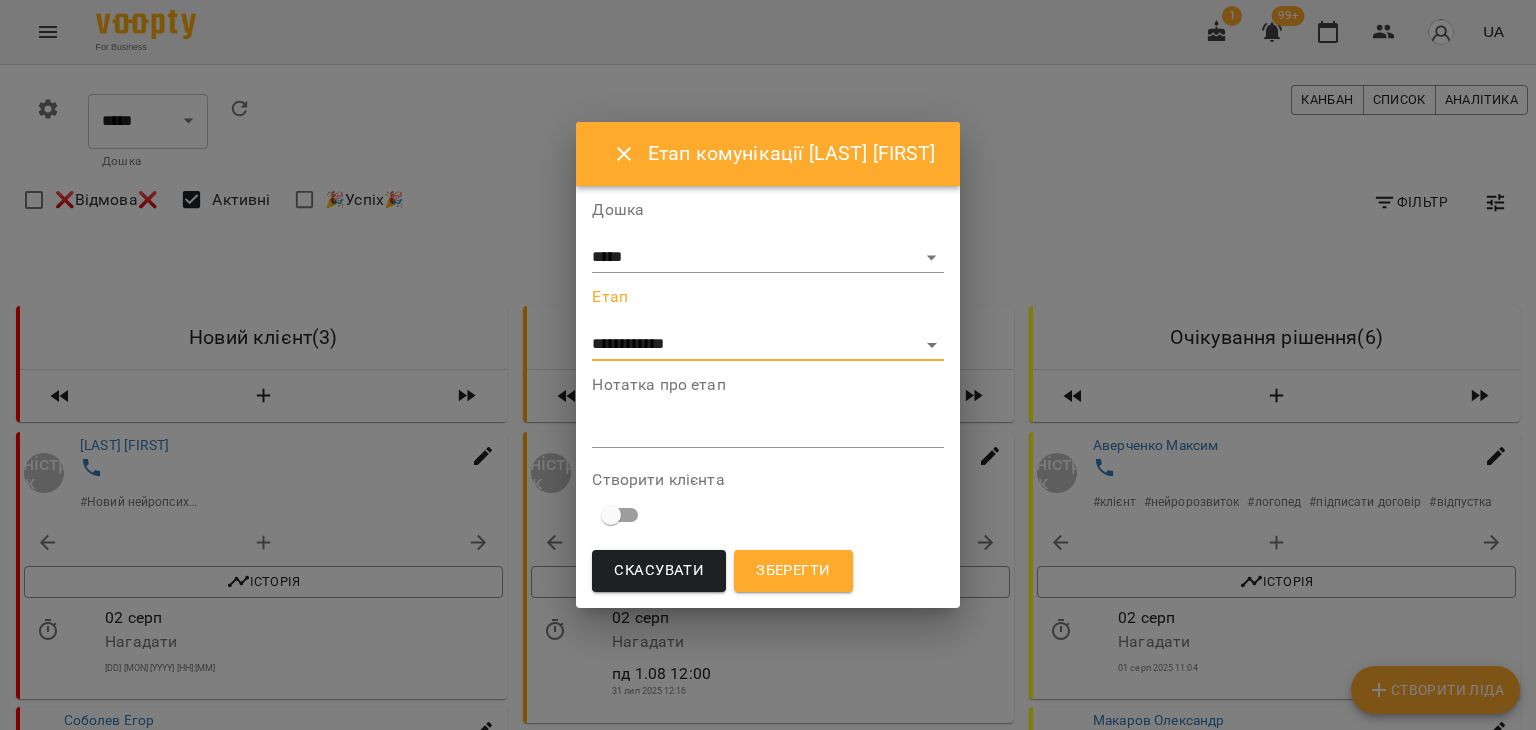 click at bounding box center (767, 431) 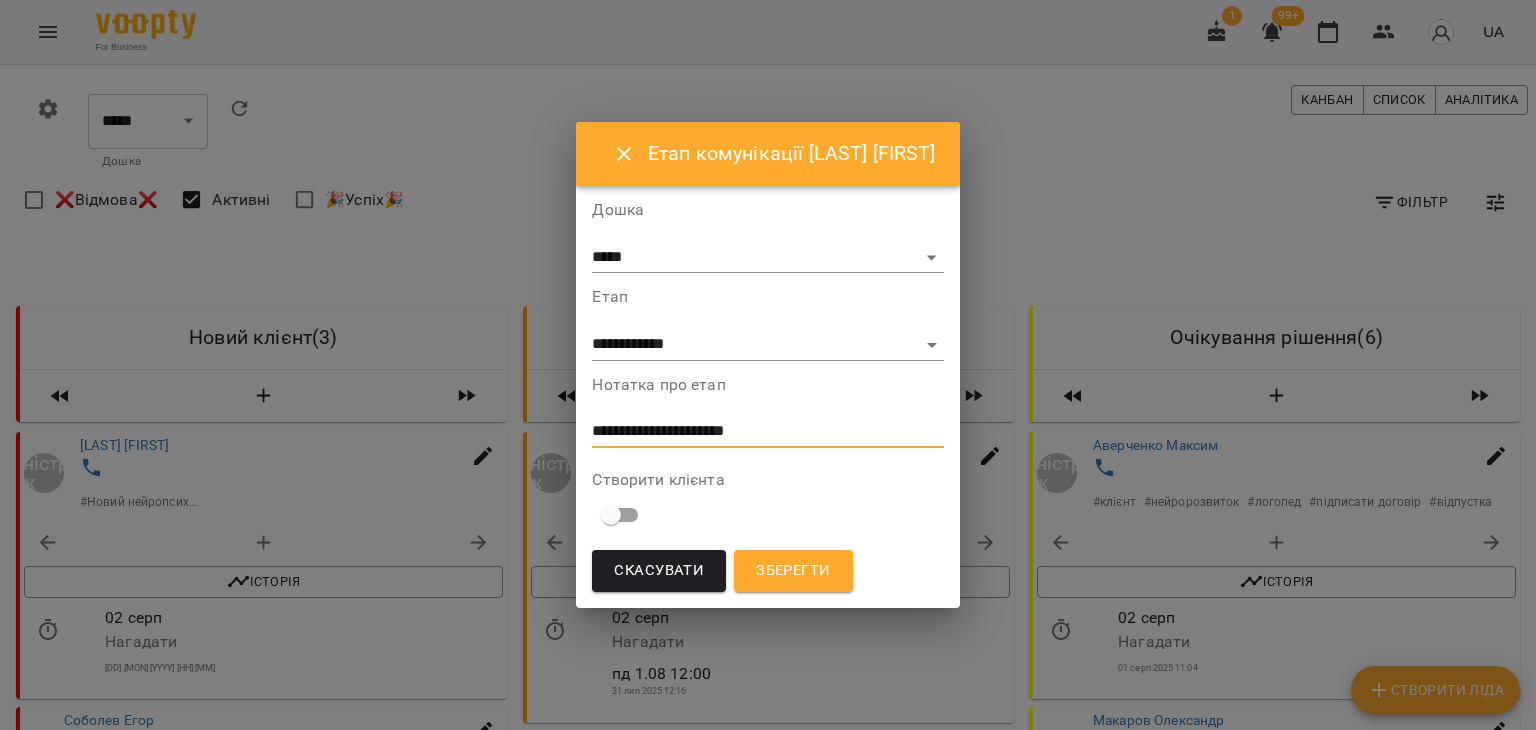 click on "**********" at bounding box center (745, 431) 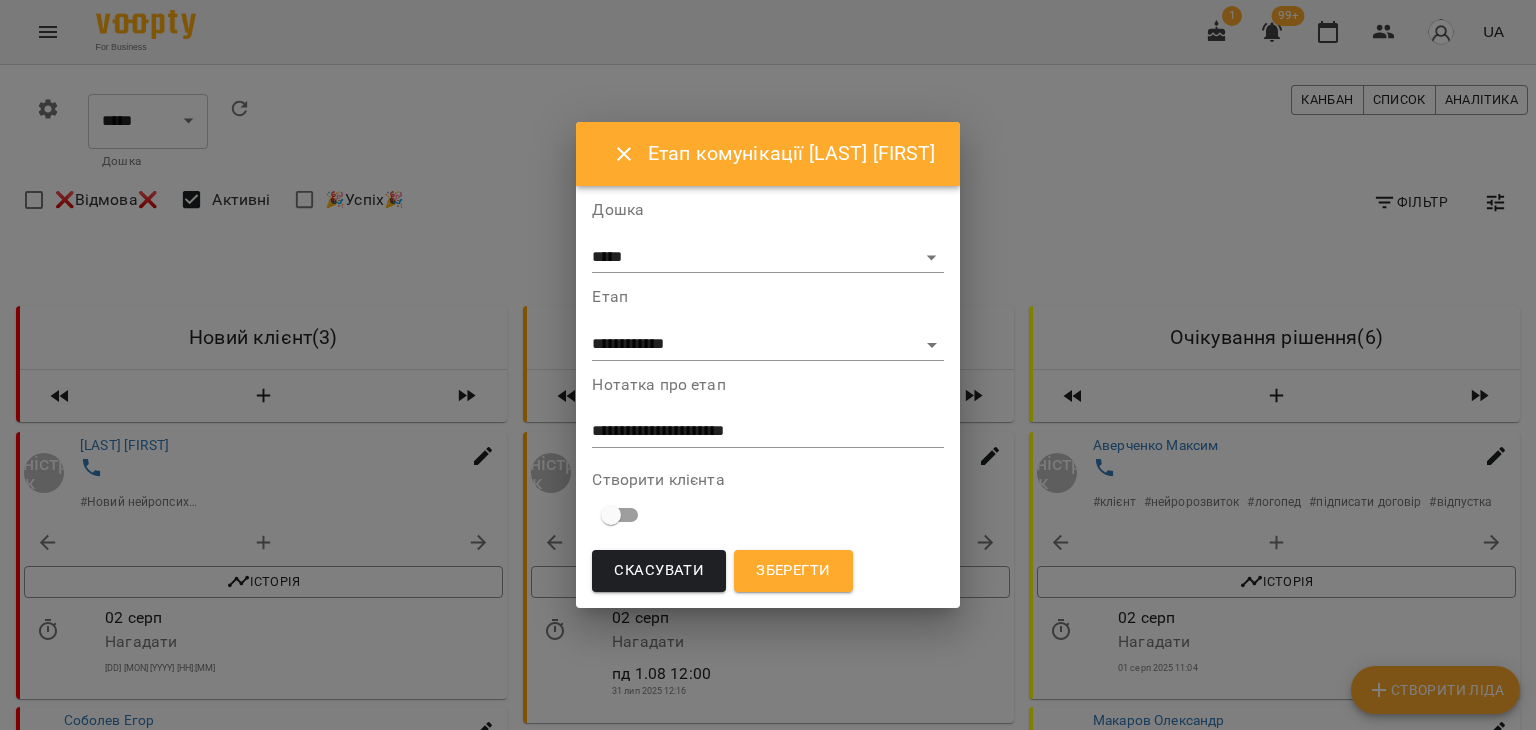 click on "Створити клієнта" at bounding box center (767, 503) 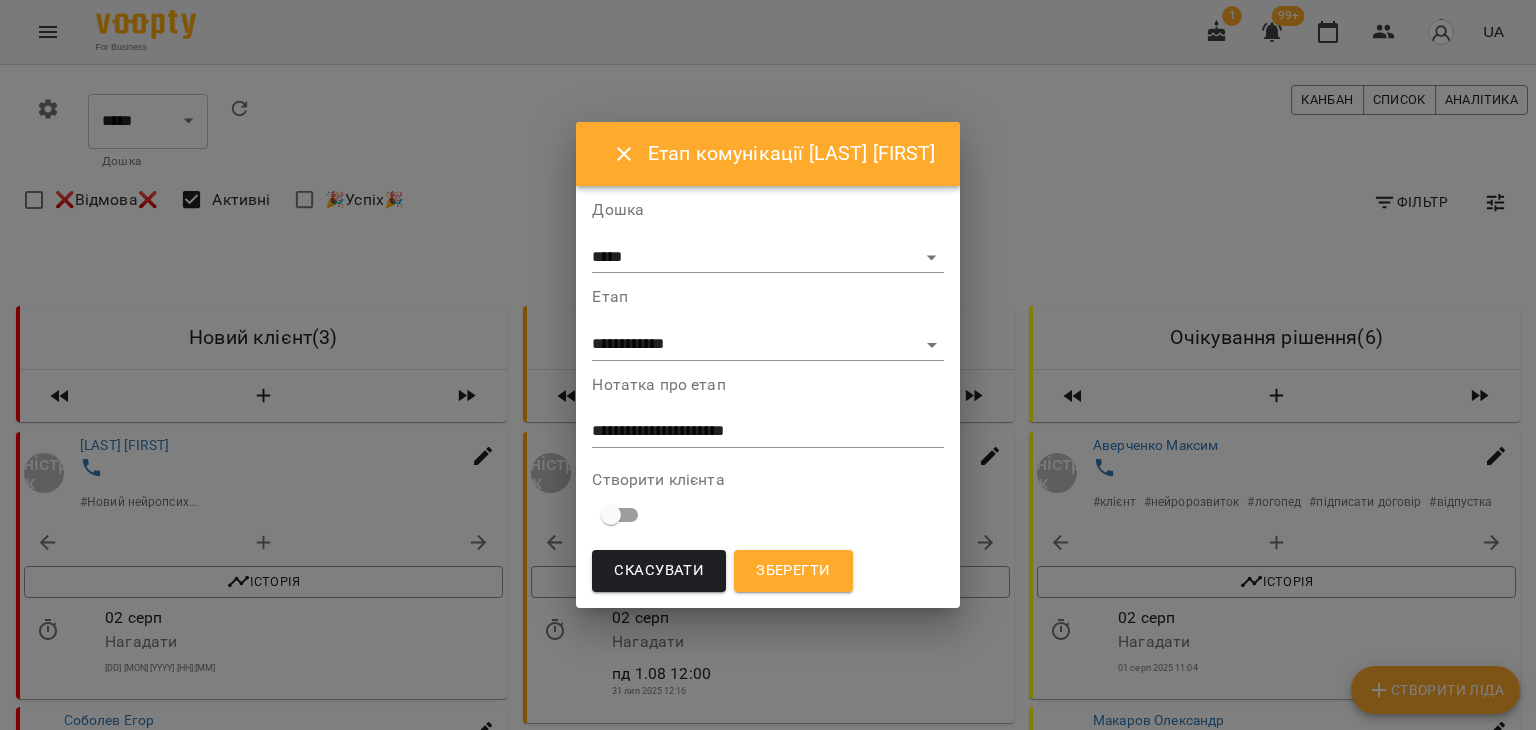 click on "Зберегти" at bounding box center (793, 571) 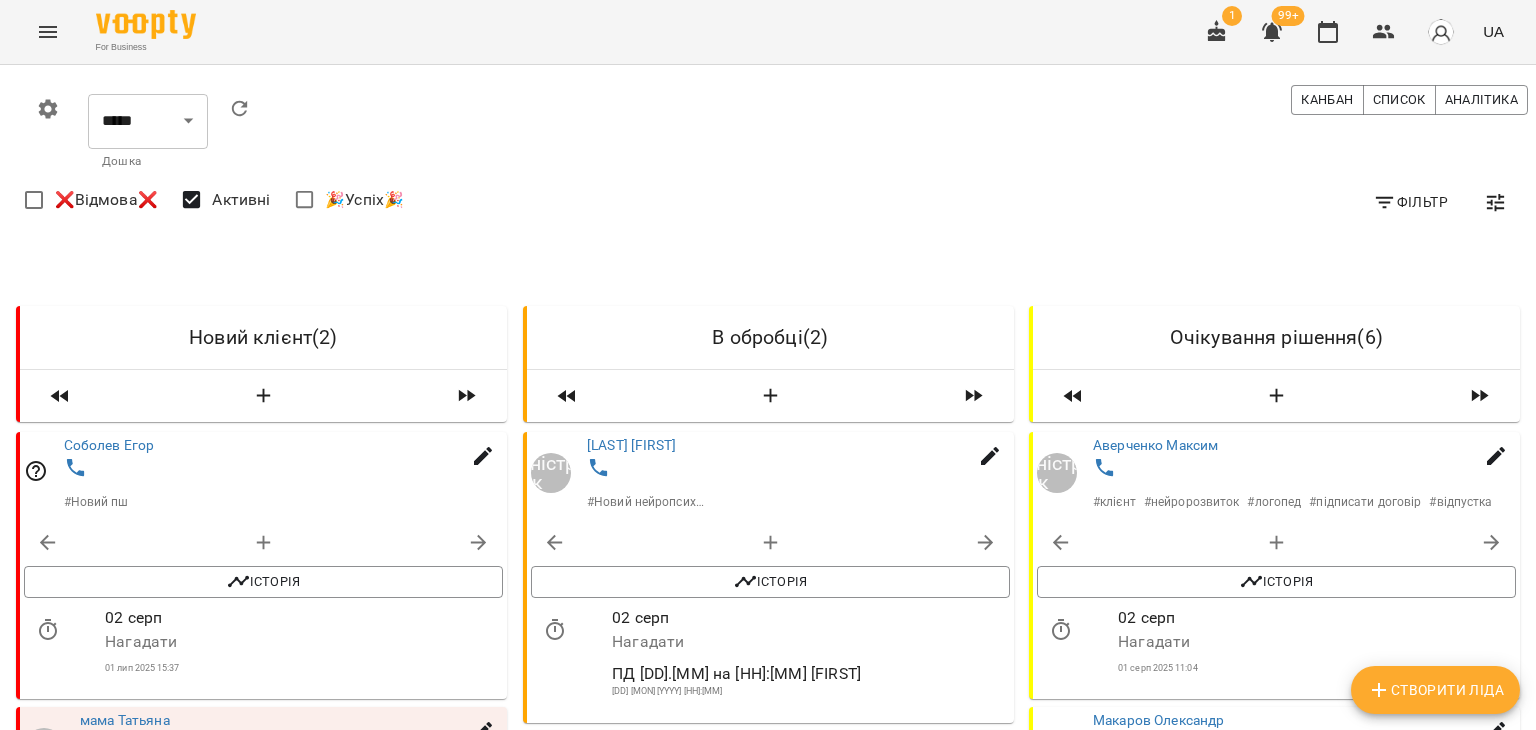 scroll, scrollTop: 200, scrollLeft: 0, axis: vertical 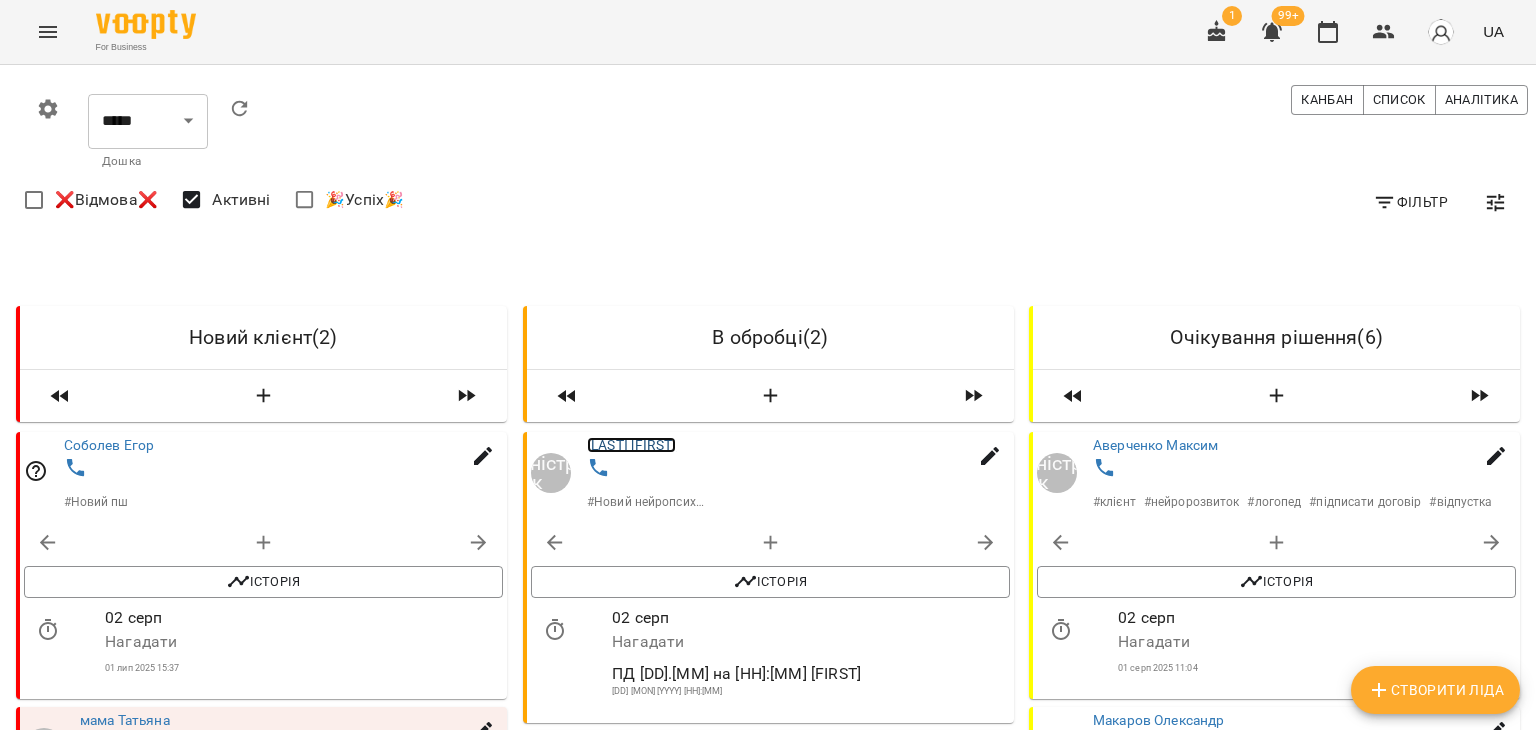 click on "[LAST] [FIRST]" at bounding box center (631, 445) 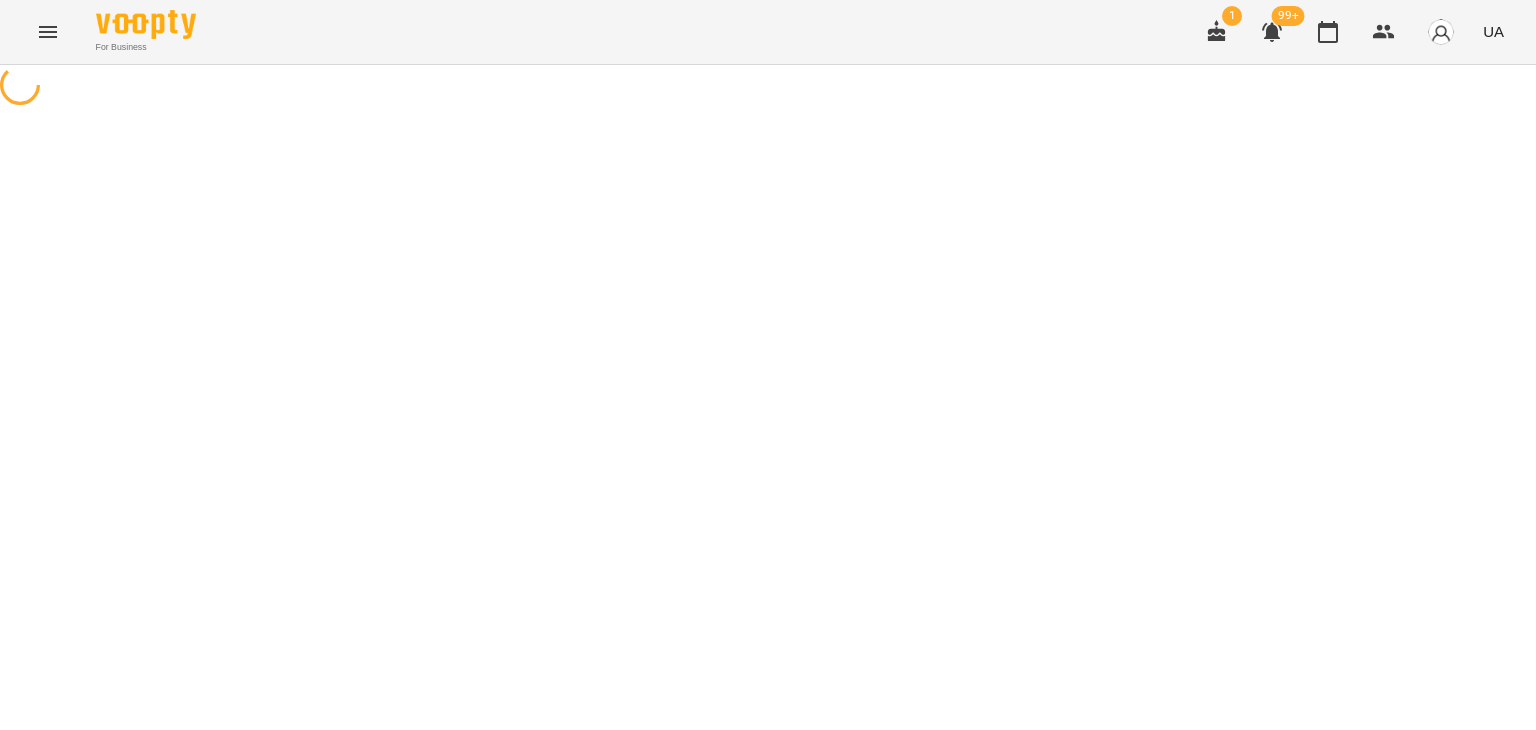 scroll, scrollTop: 0, scrollLeft: 0, axis: both 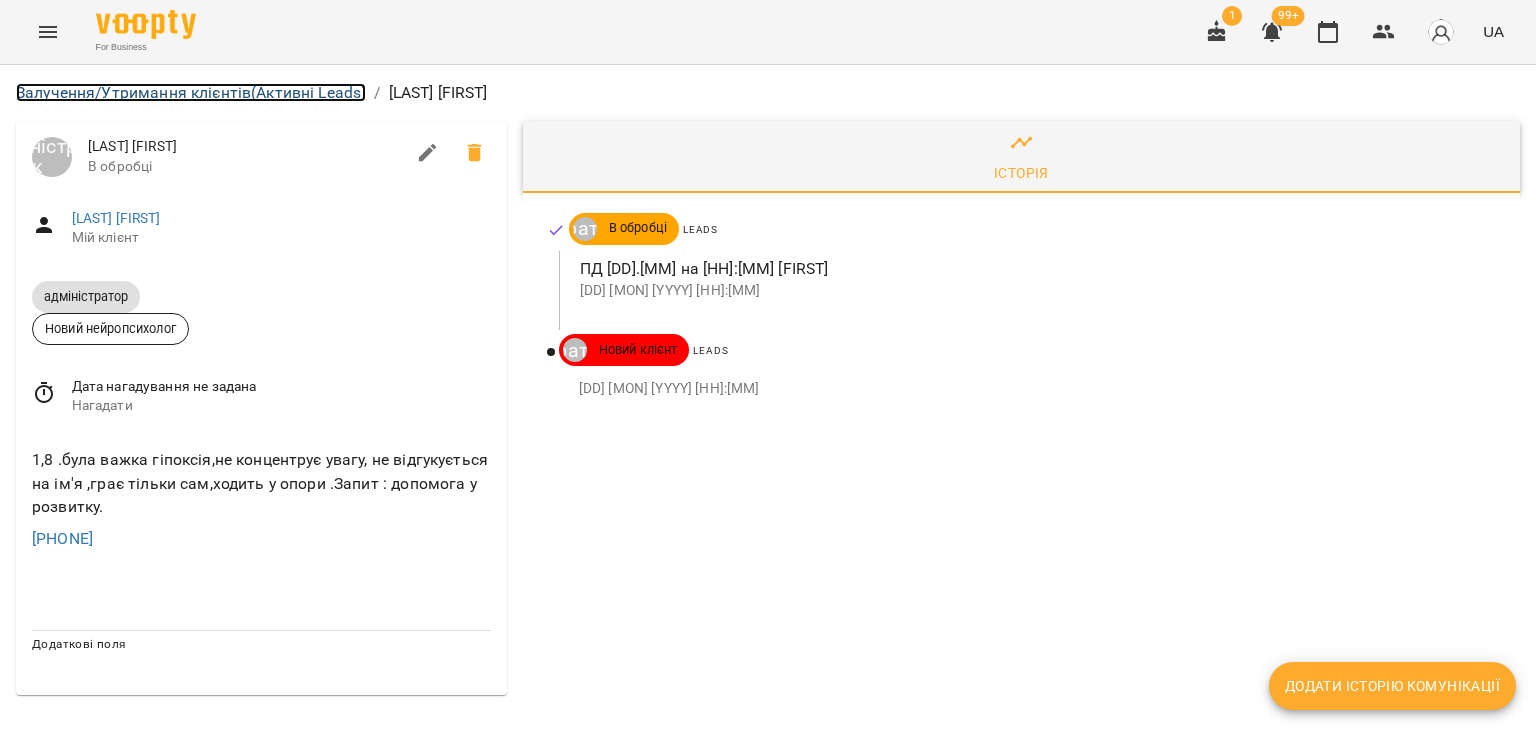 click on "Залучення/Утримання клієнтів (Активні Leads)" at bounding box center [191, 92] 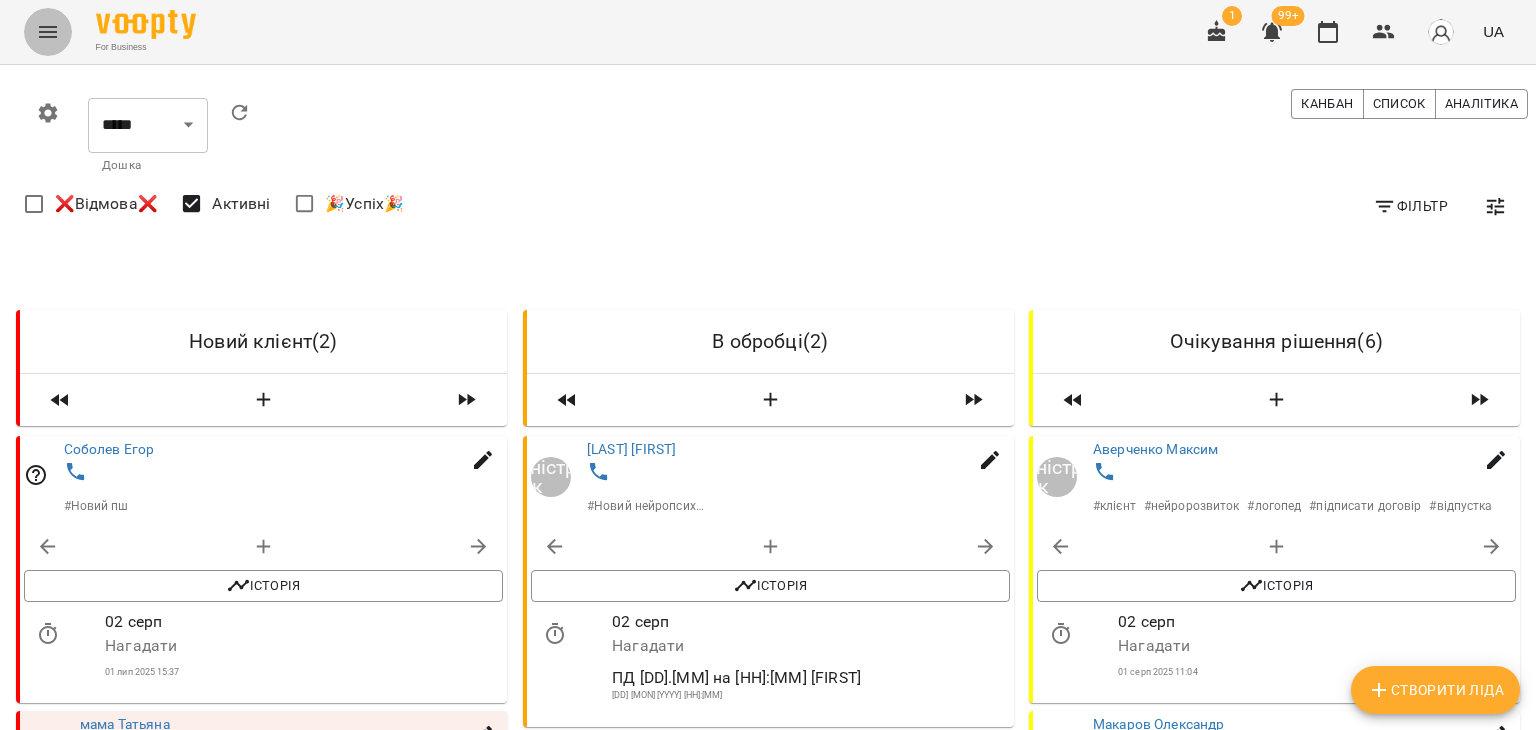 click 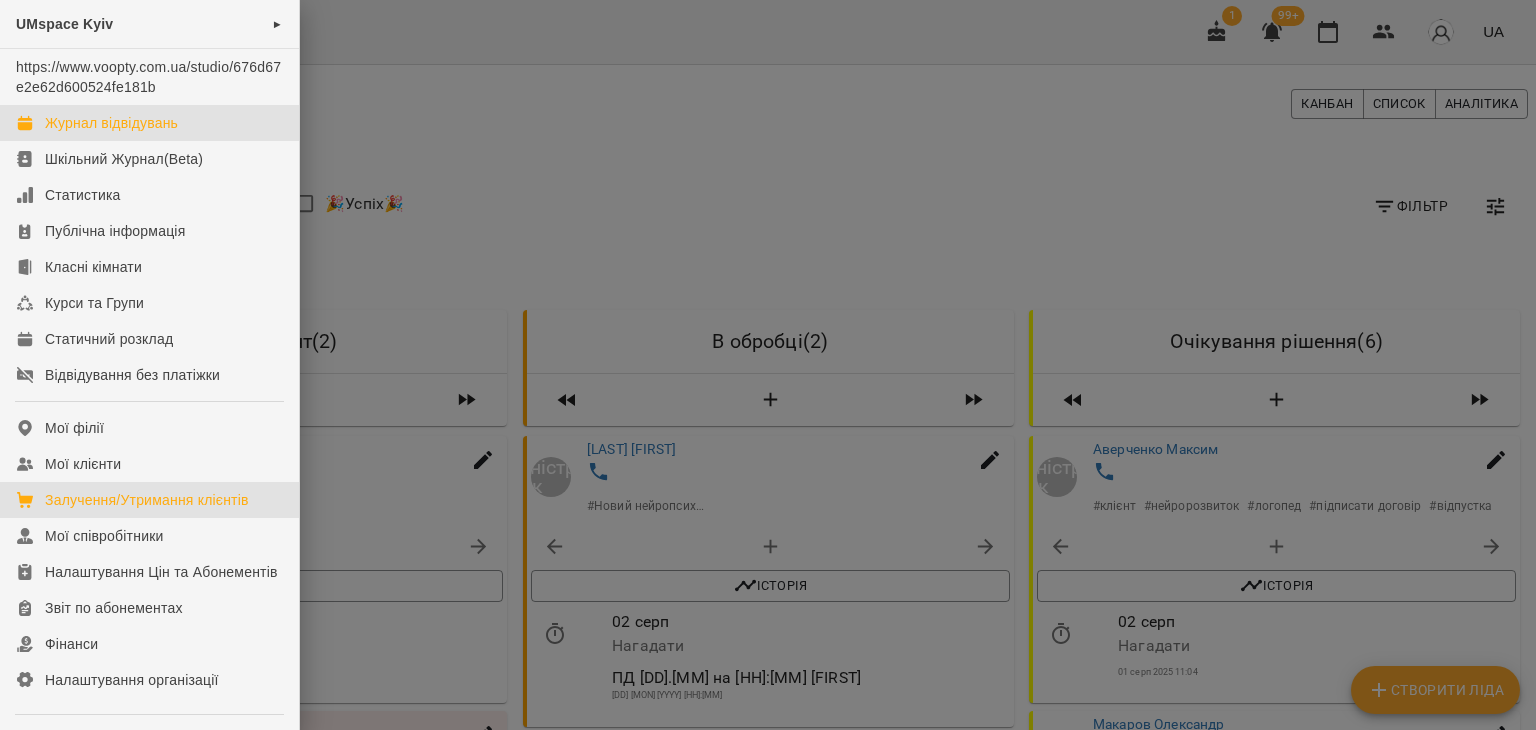 click on "Журнал відвідувань" at bounding box center [111, 123] 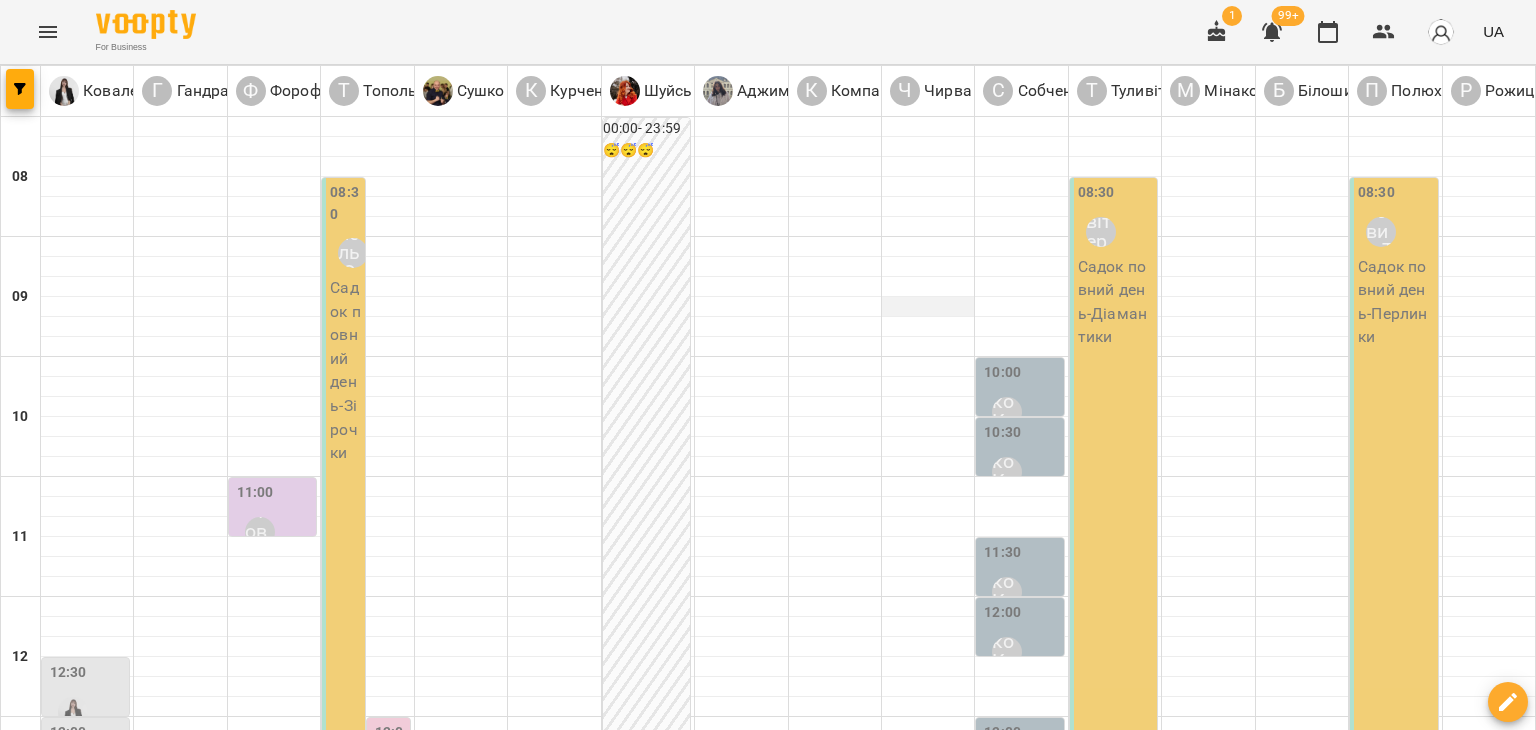 scroll, scrollTop: 100, scrollLeft: 0, axis: vertical 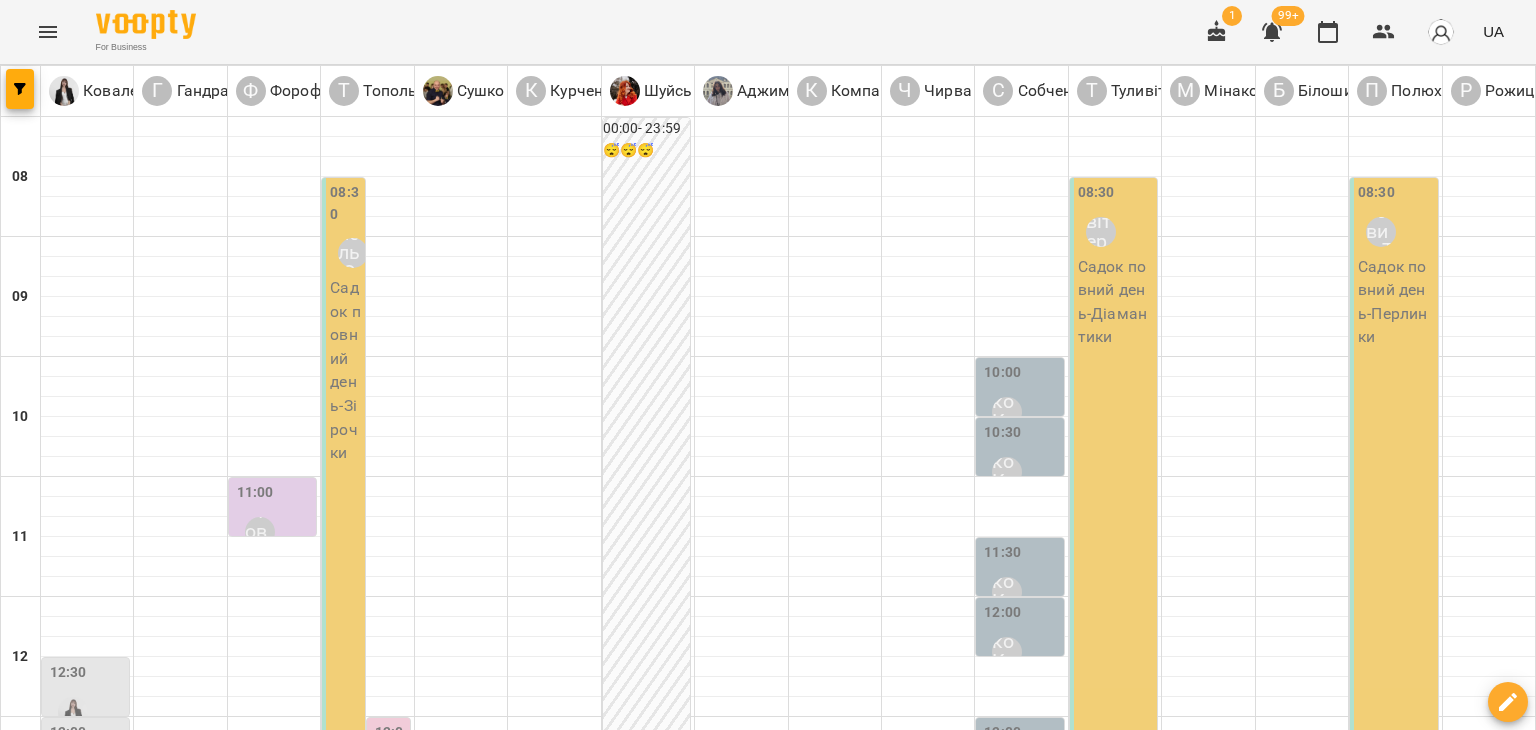 click at bounding box center [668, 1768] 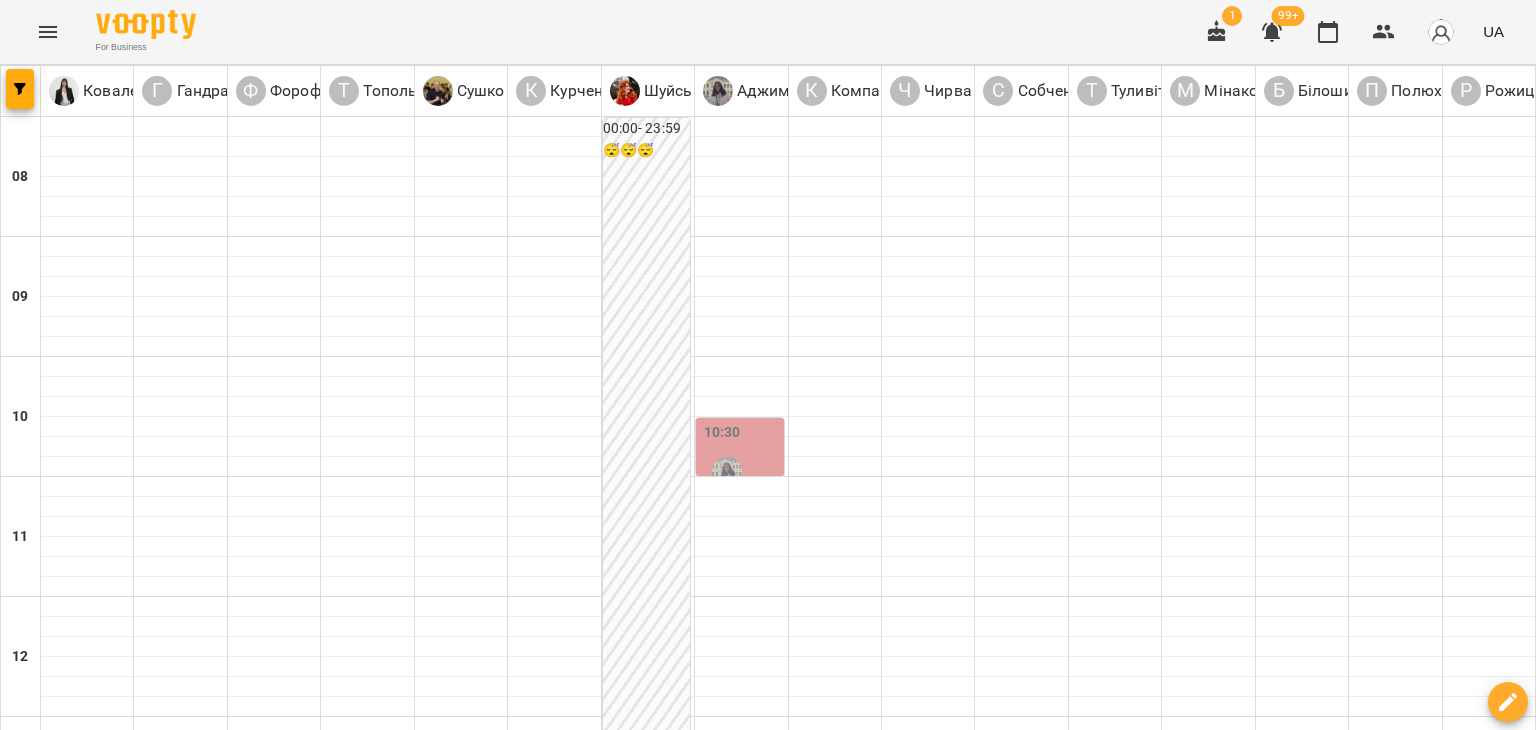 click on "пт" at bounding box center (886, 1703) 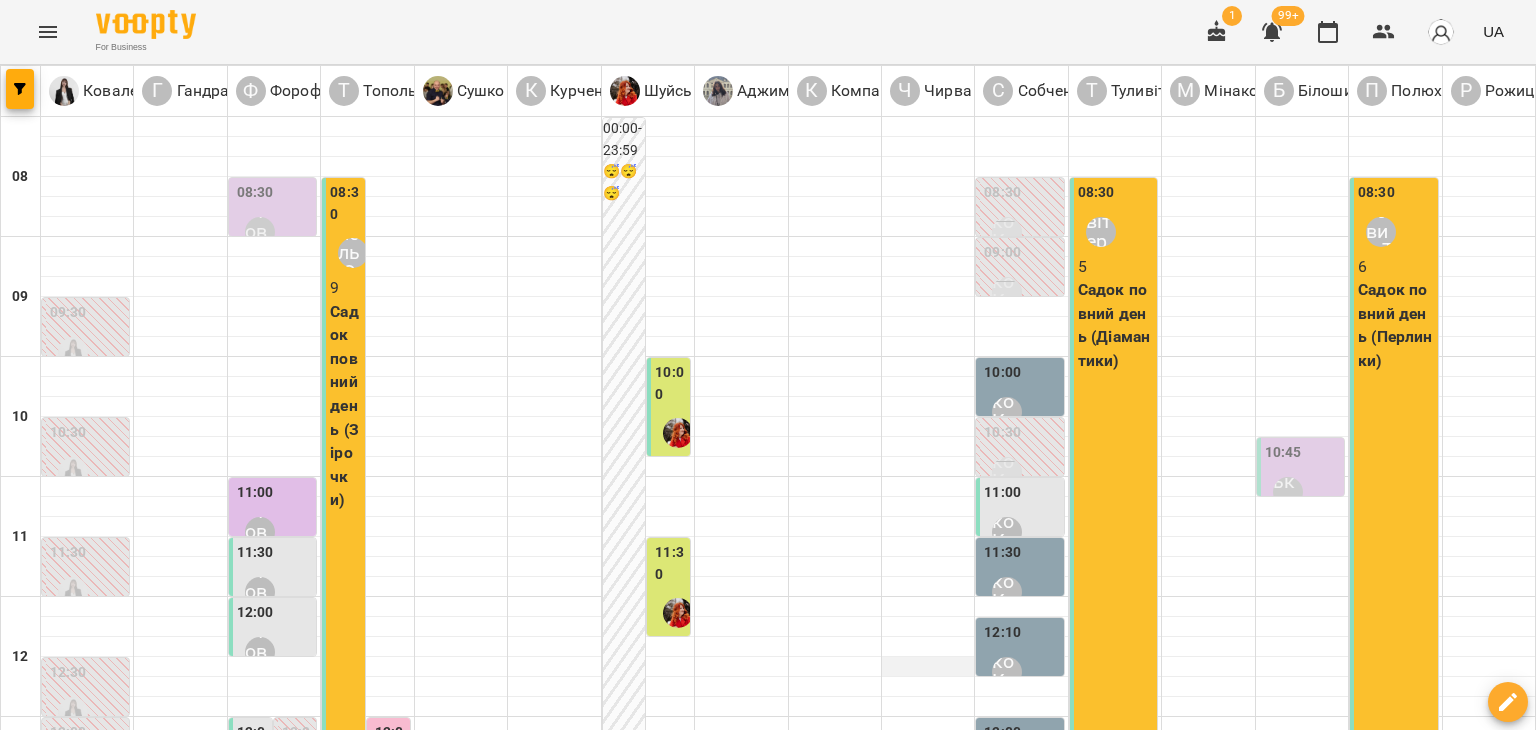 scroll, scrollTop: 0, scrollLeft: 0, axis: both 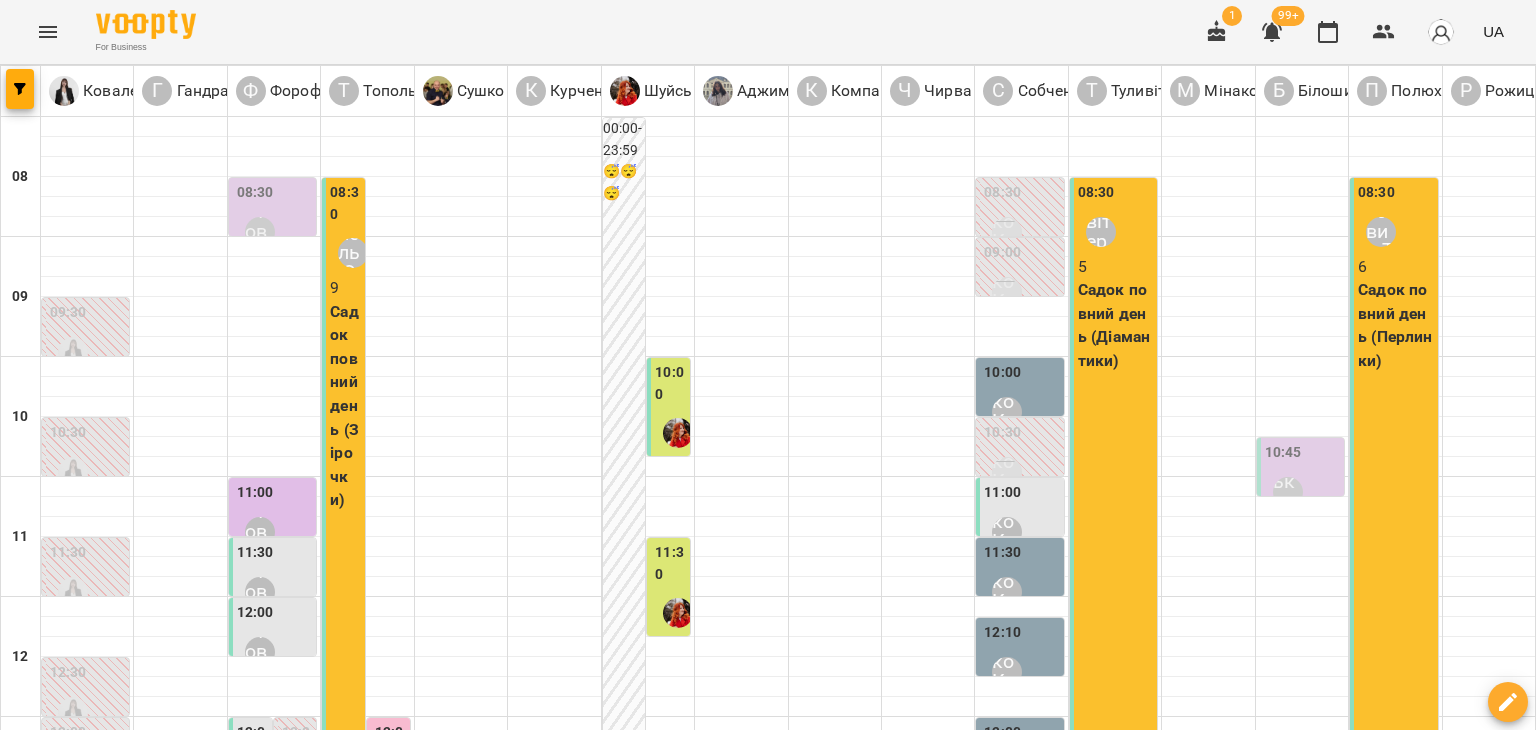 click on "10:45" at bounding box center (1283, 455) 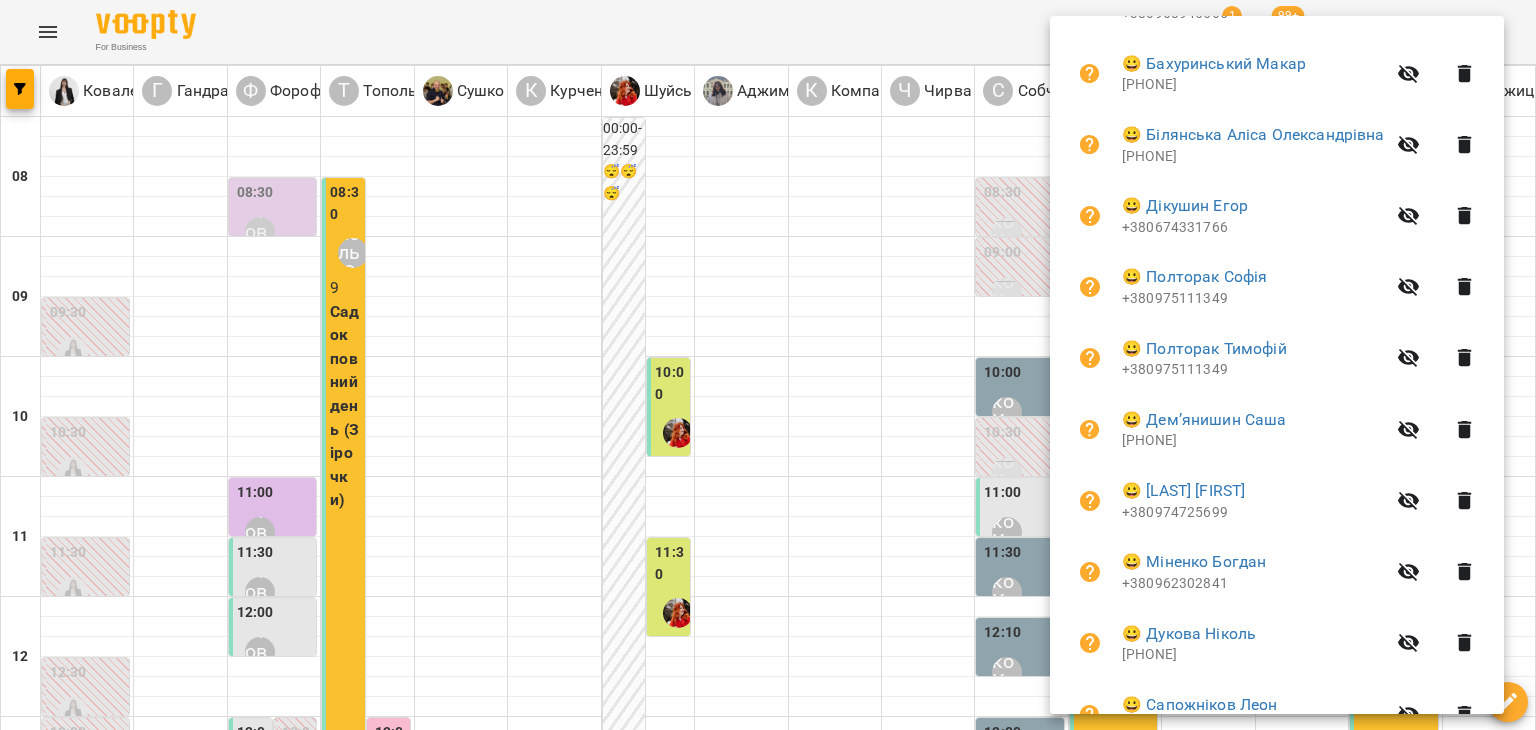 scroll, scrollTop: 678, scrollLeft: 0, axis: vertical 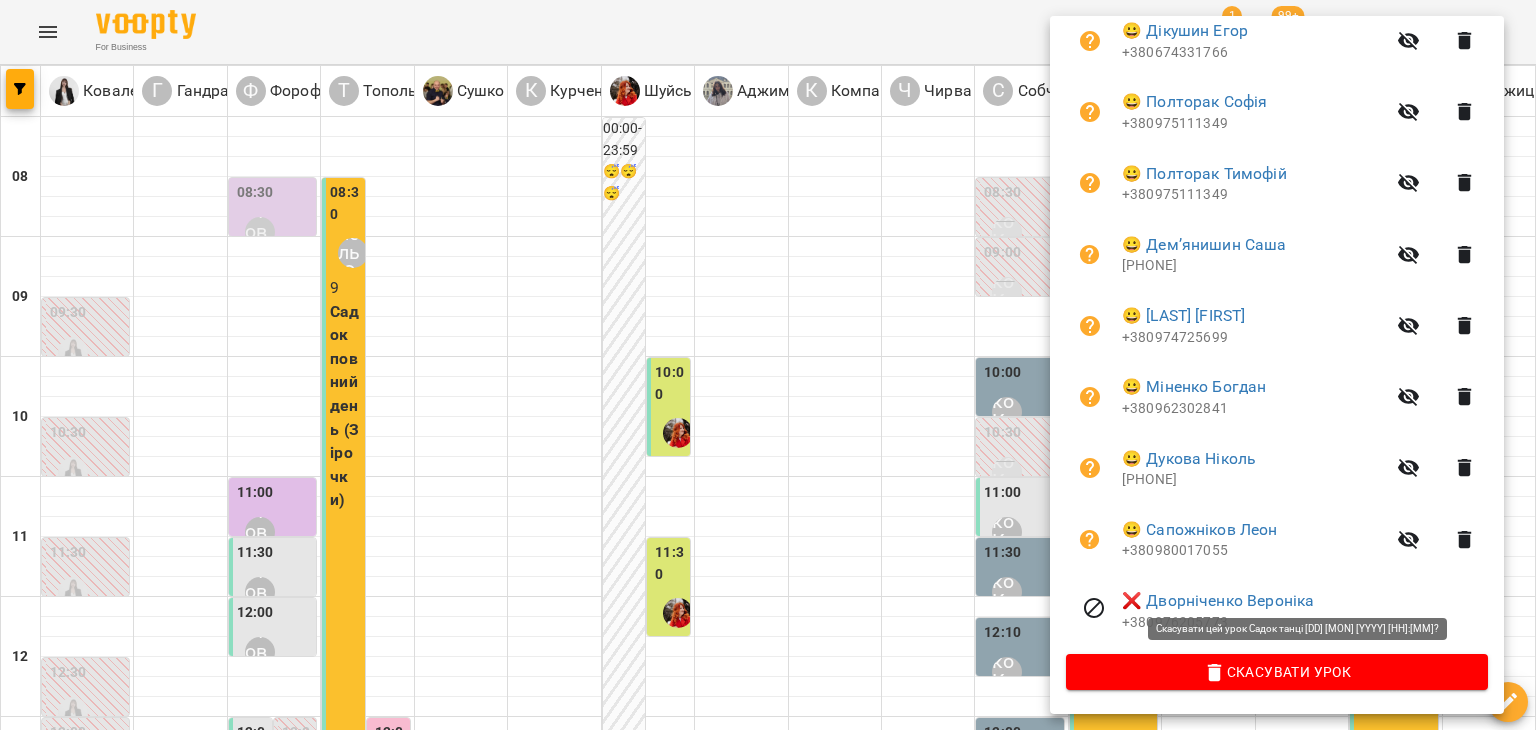 click on "Скасувати Урок" at bounding box center (1277, 672) 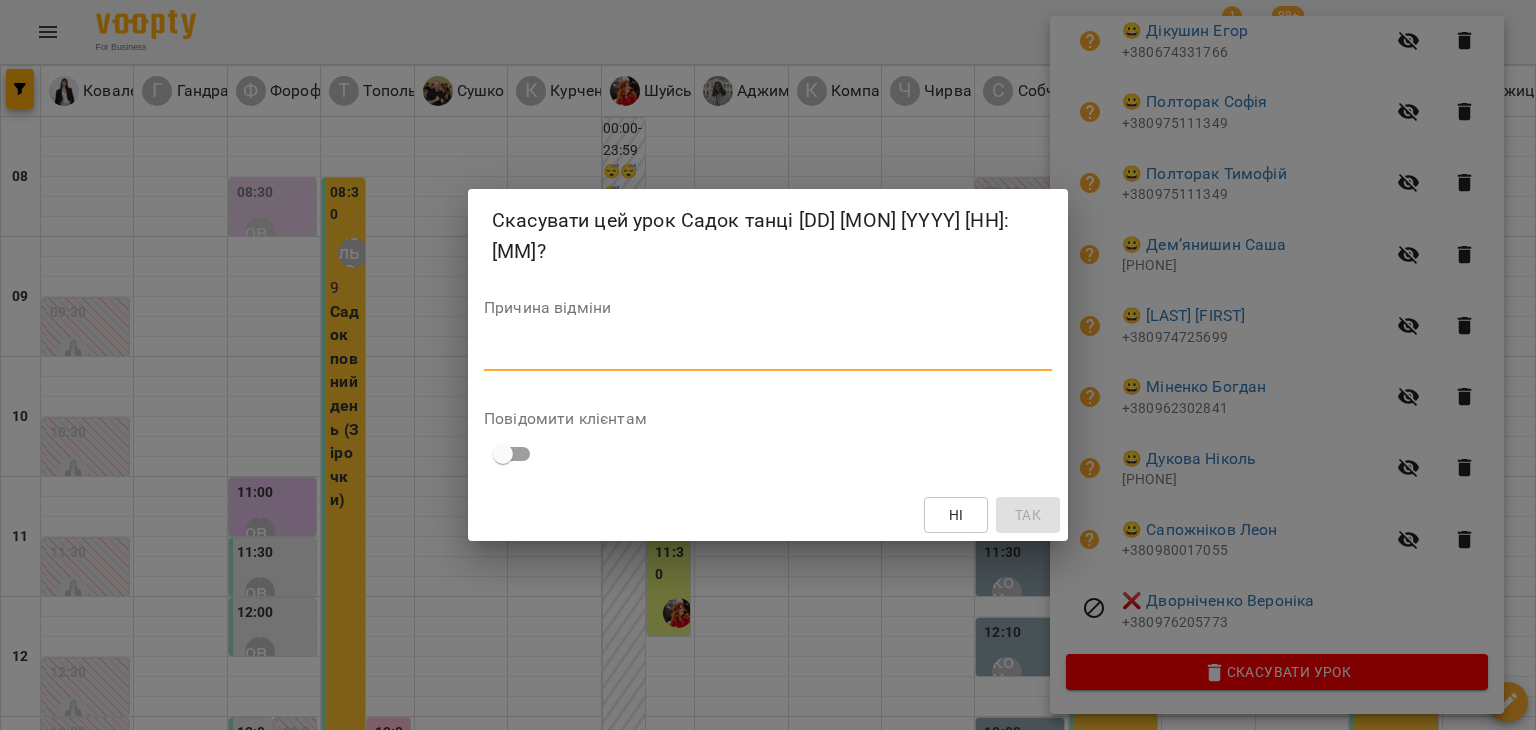 click at bounding box center [768, 354] 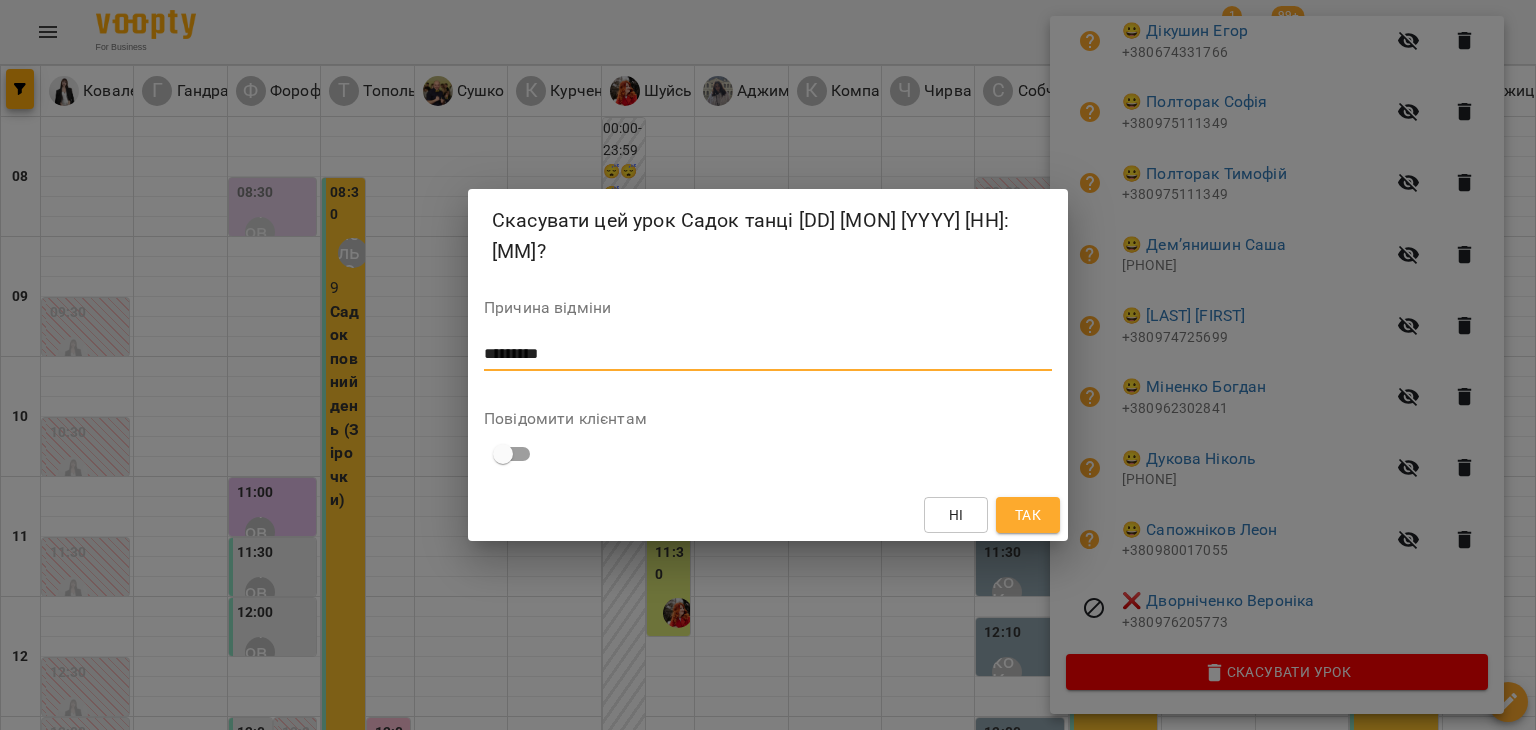 type on "*********" 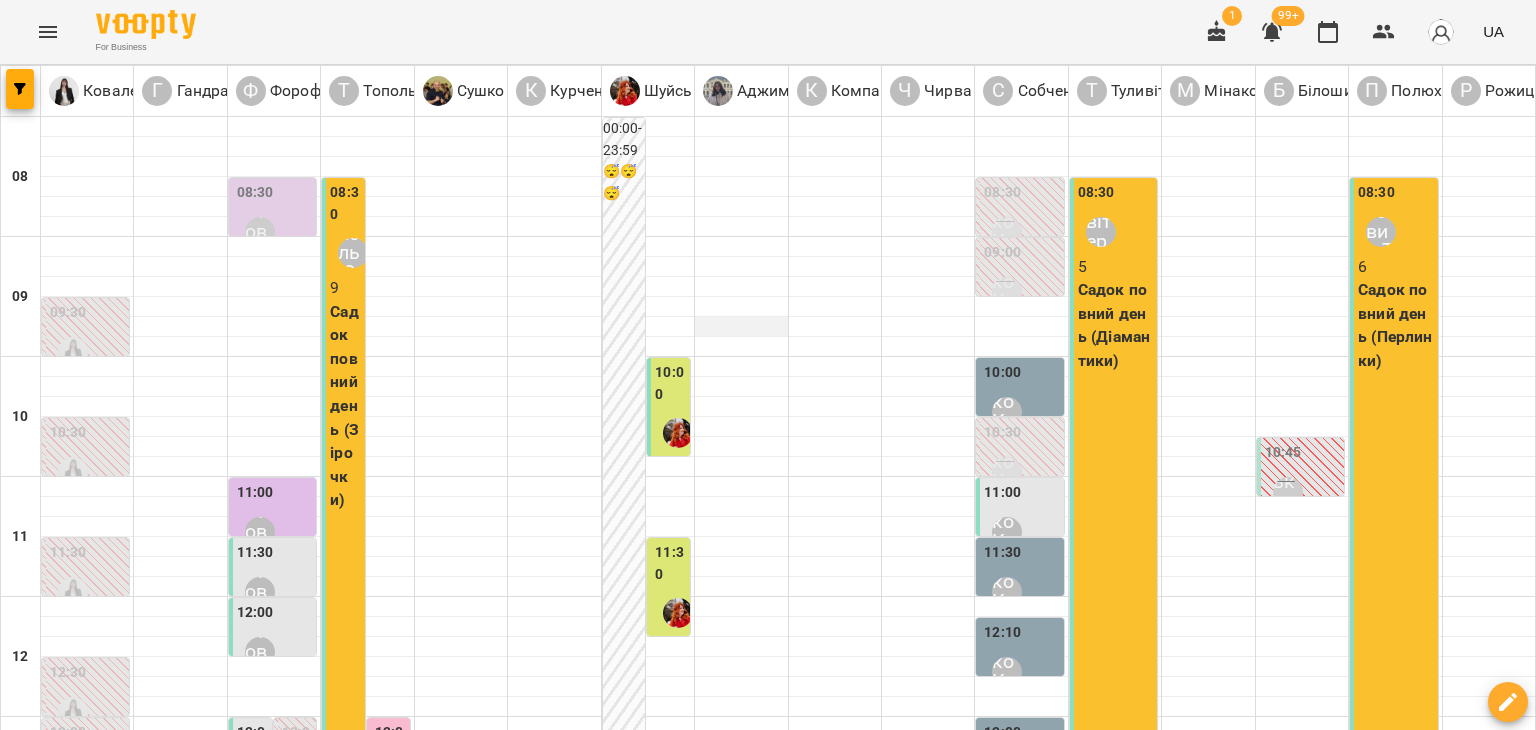 scroll, scrollTop: 0, scrollLeft: 0, axis: both 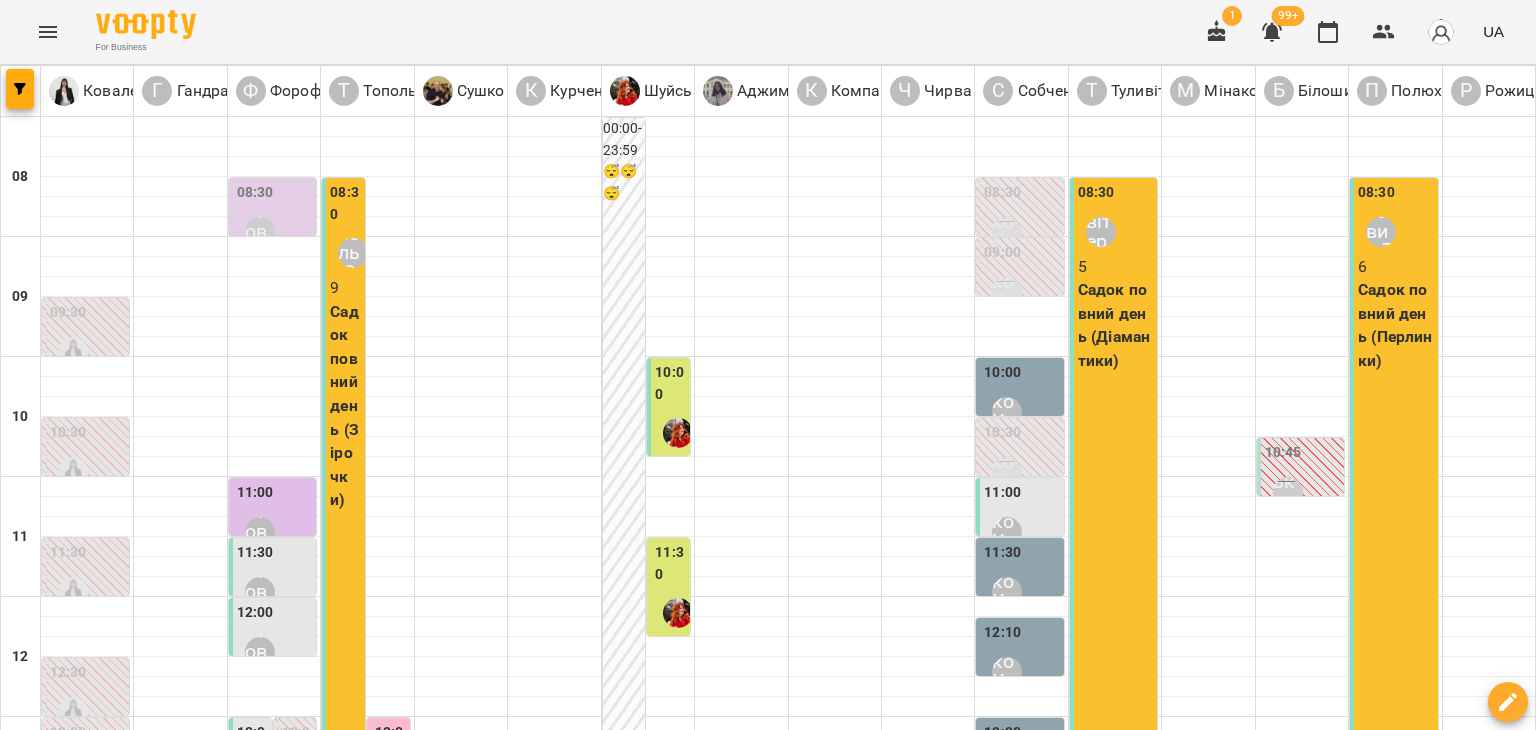 click on "Форофонтова Олена" at bounding box center [260, 232] 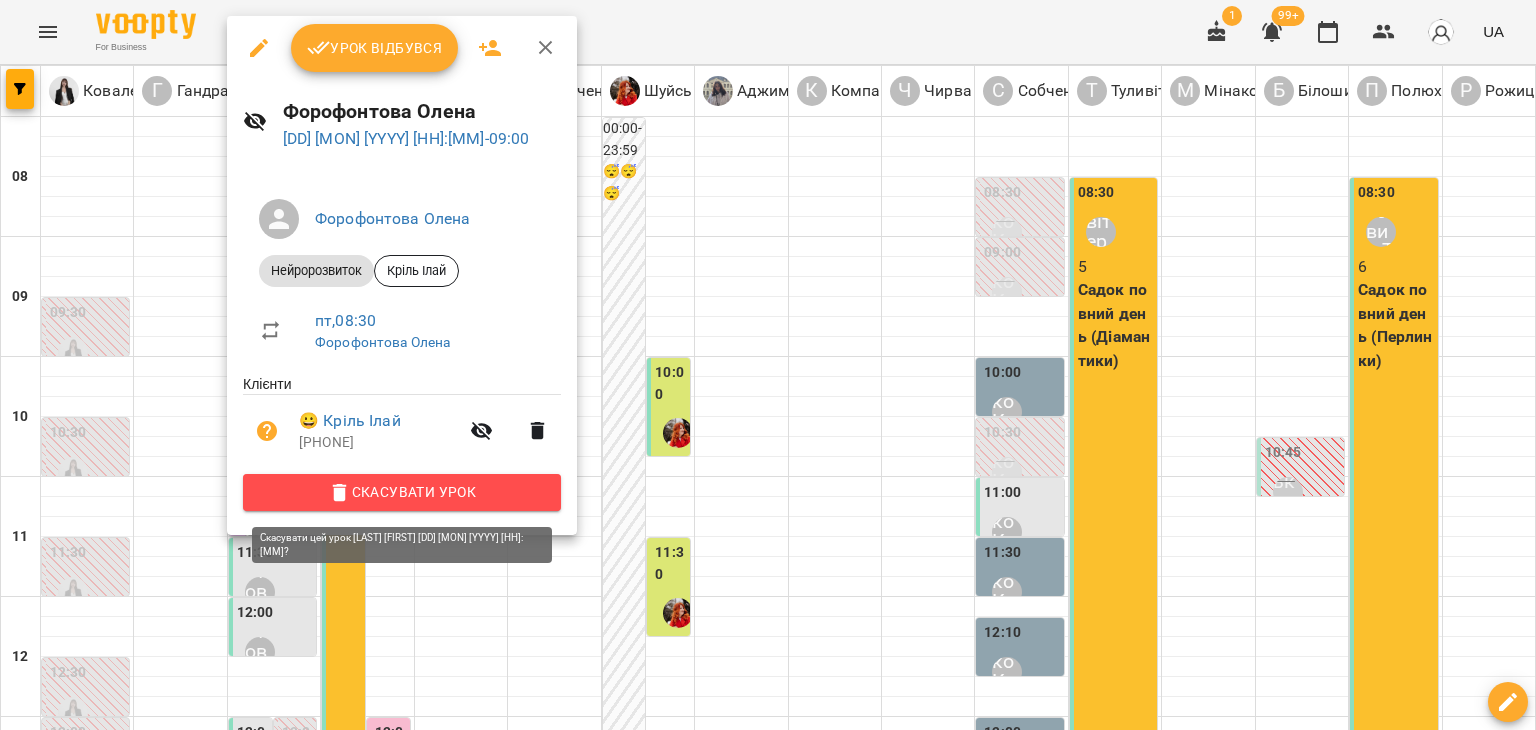 click on "Скасувати Урок" at bounding box center (402, 492) 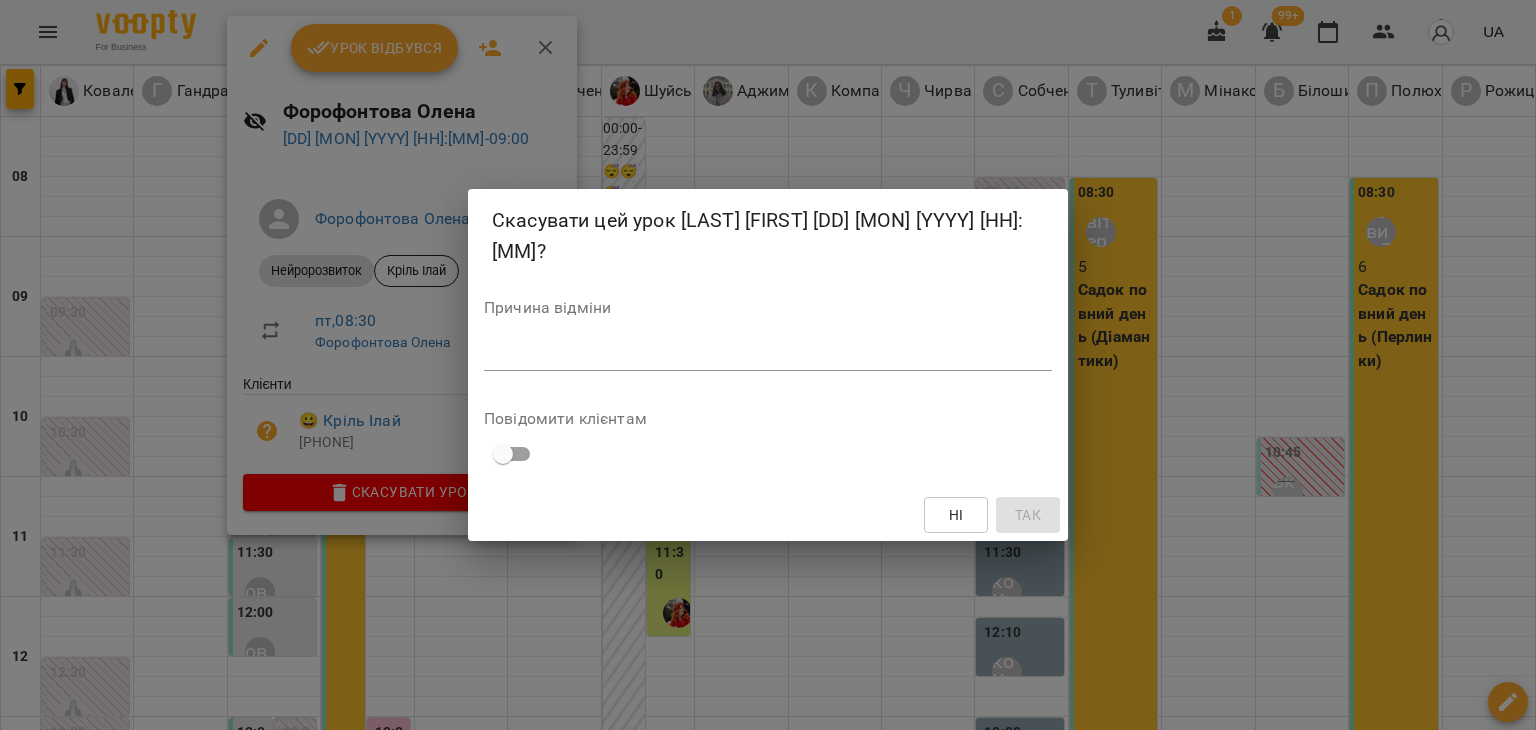click at bounding box center [768, 354] 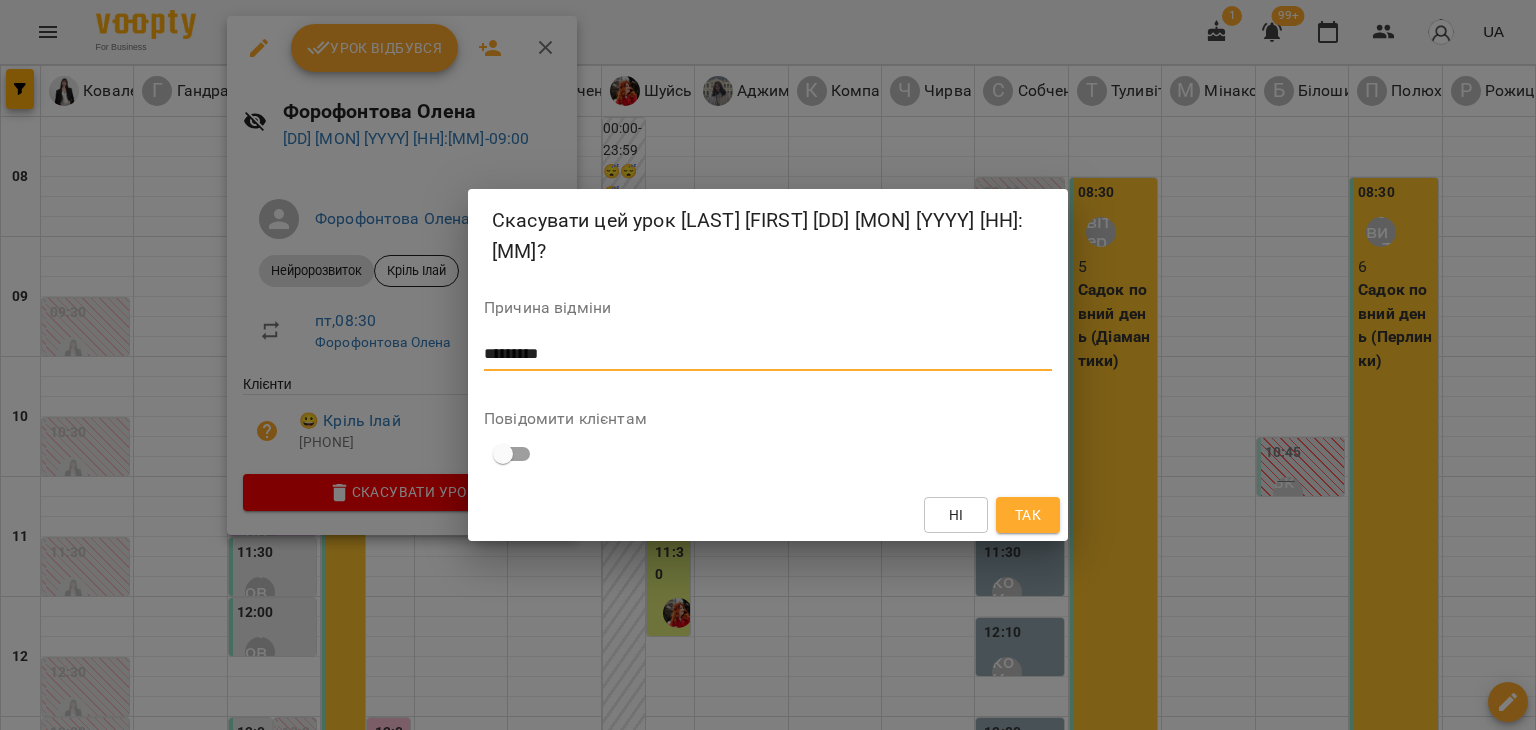type on "*********" 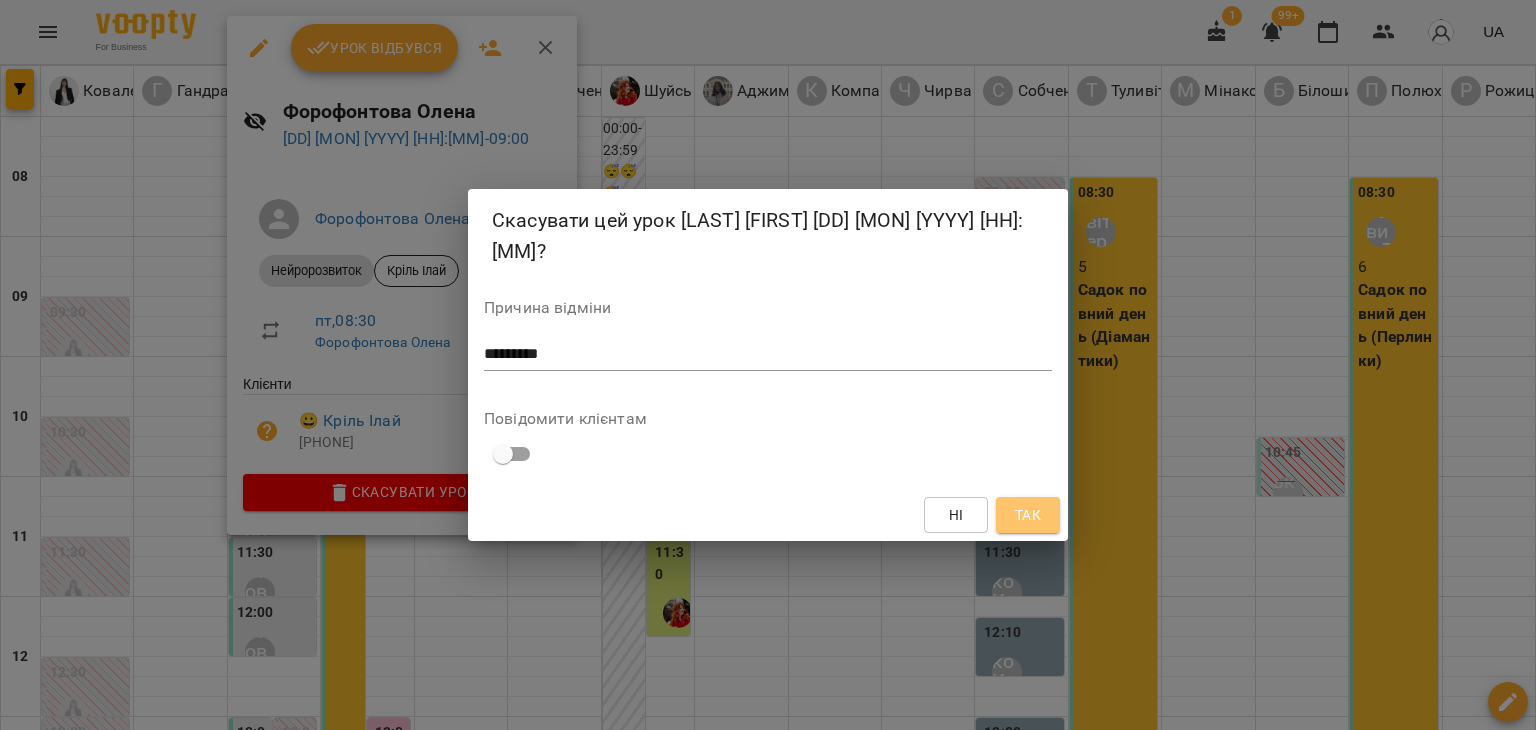 click on "Так" at bounding box center (1028, 515) 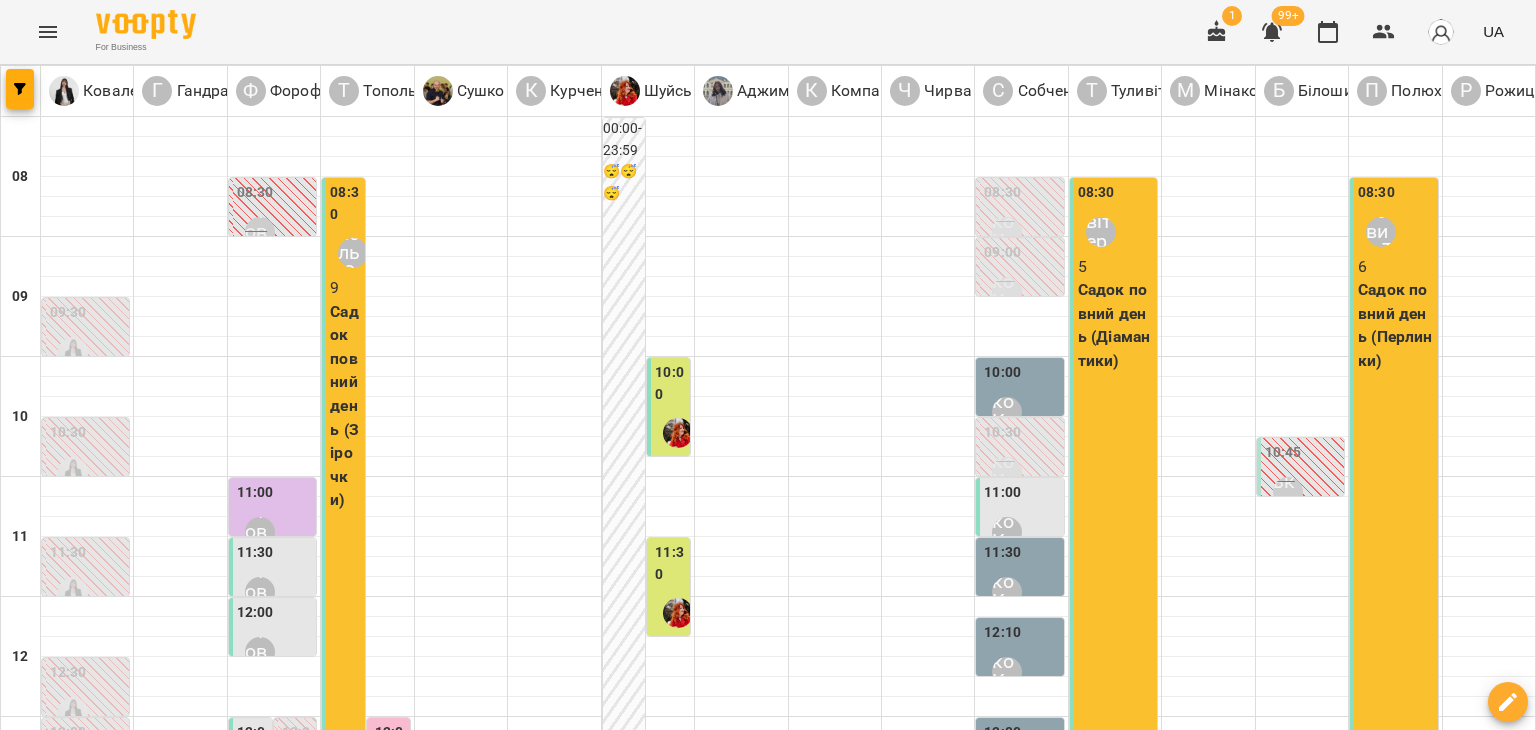 scroll, scrollTop: 580, scrollLeft: 0, axis: vertical 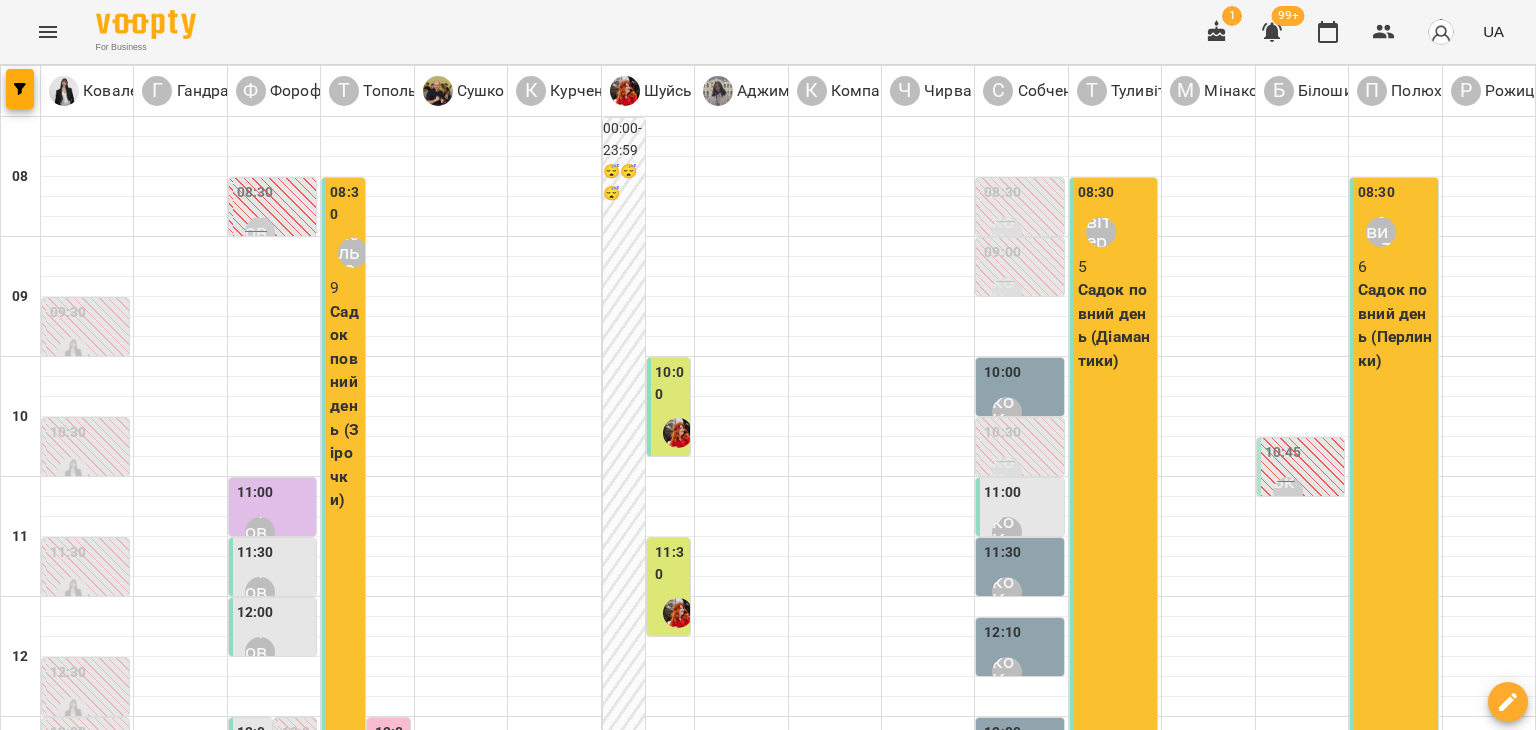 click 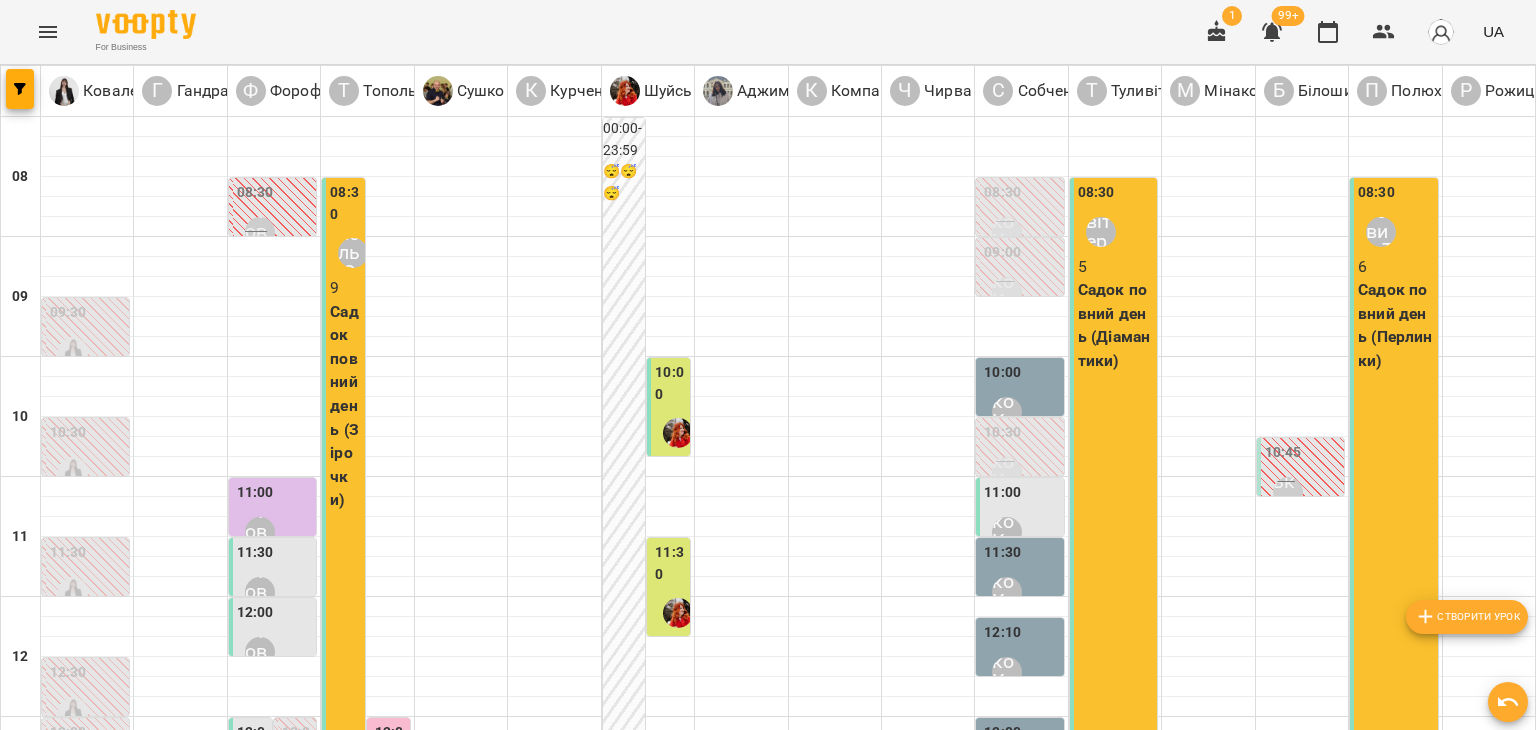 click on "Створити урок" at bounding box center [1467, 617] 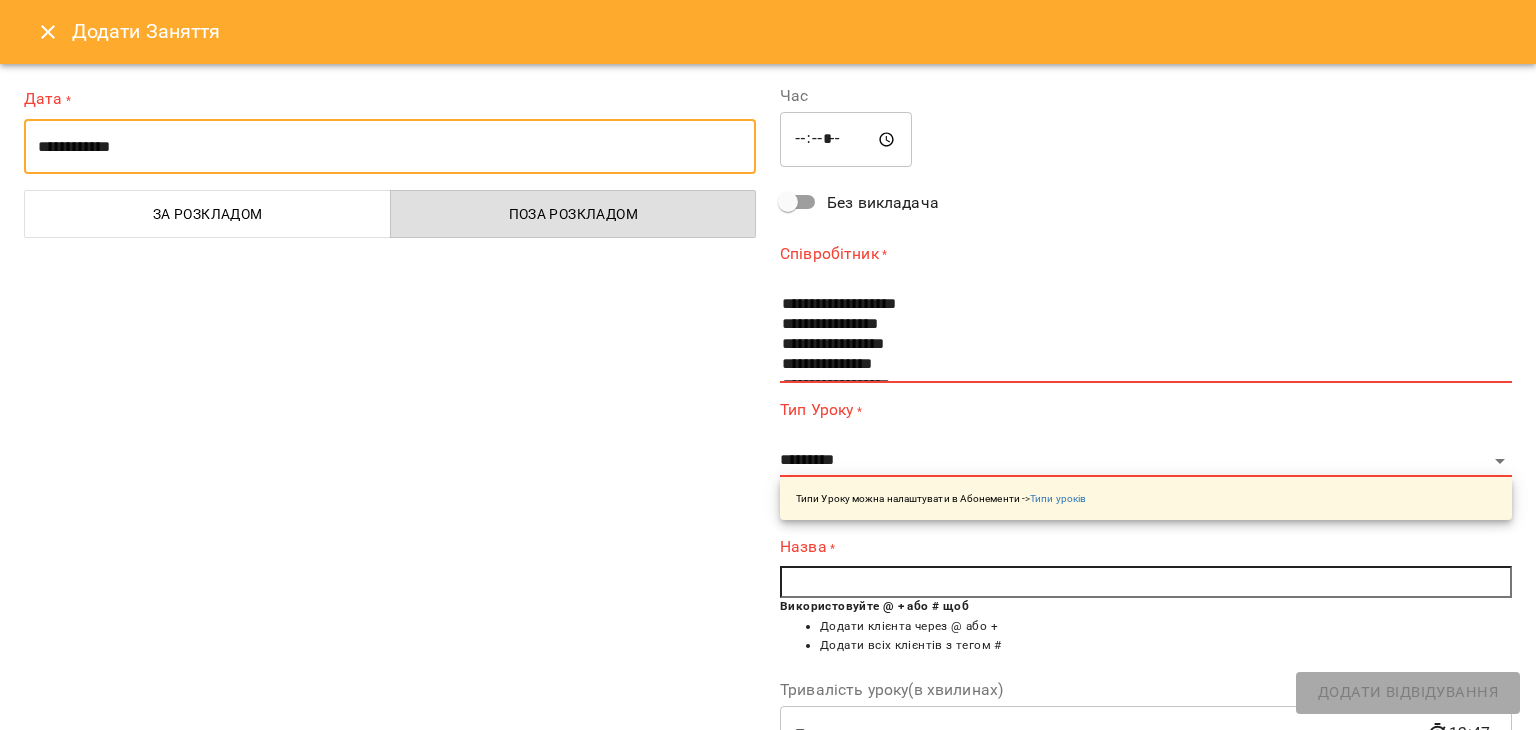 click on "**********" at bounding box center (390, 147) 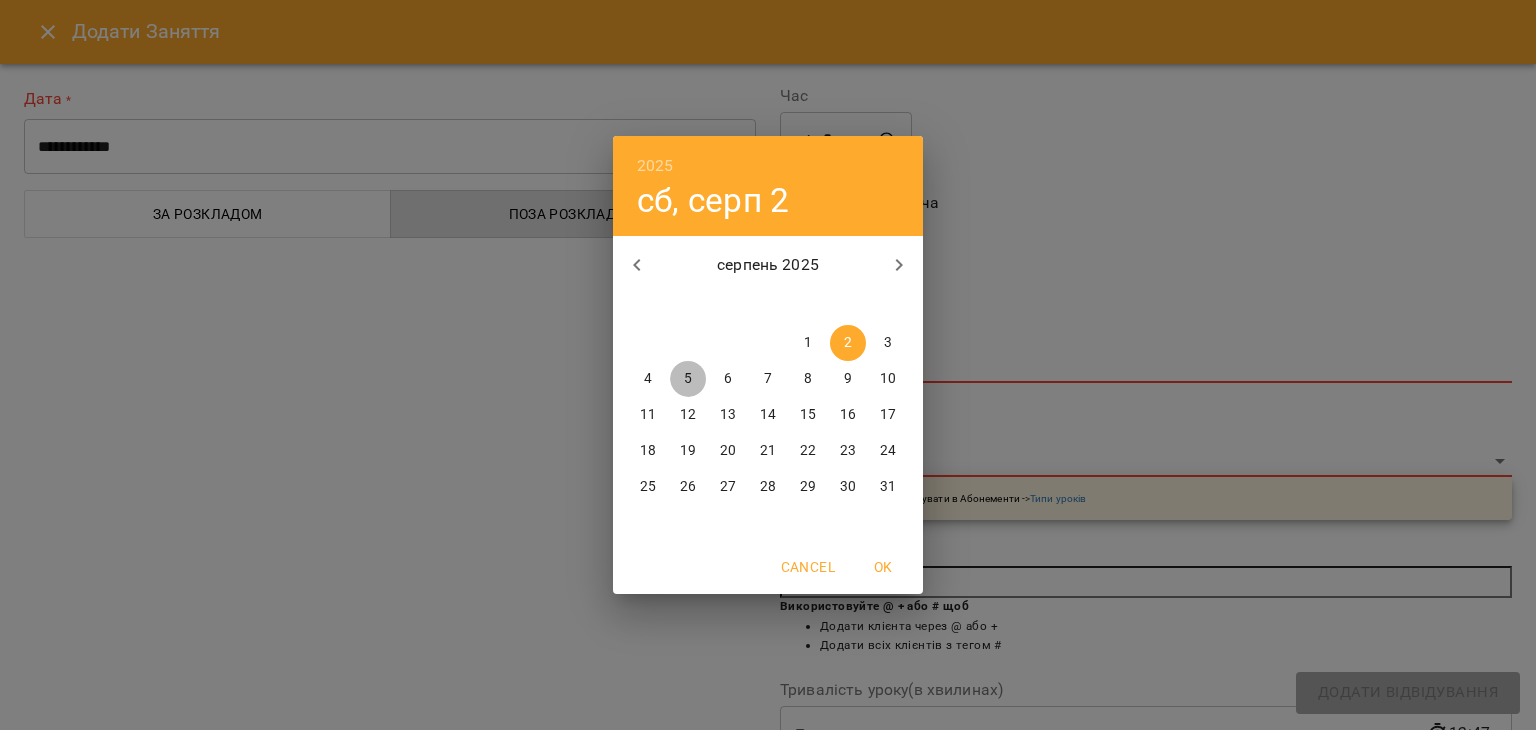click on "5" at bounding box center [688, 379] 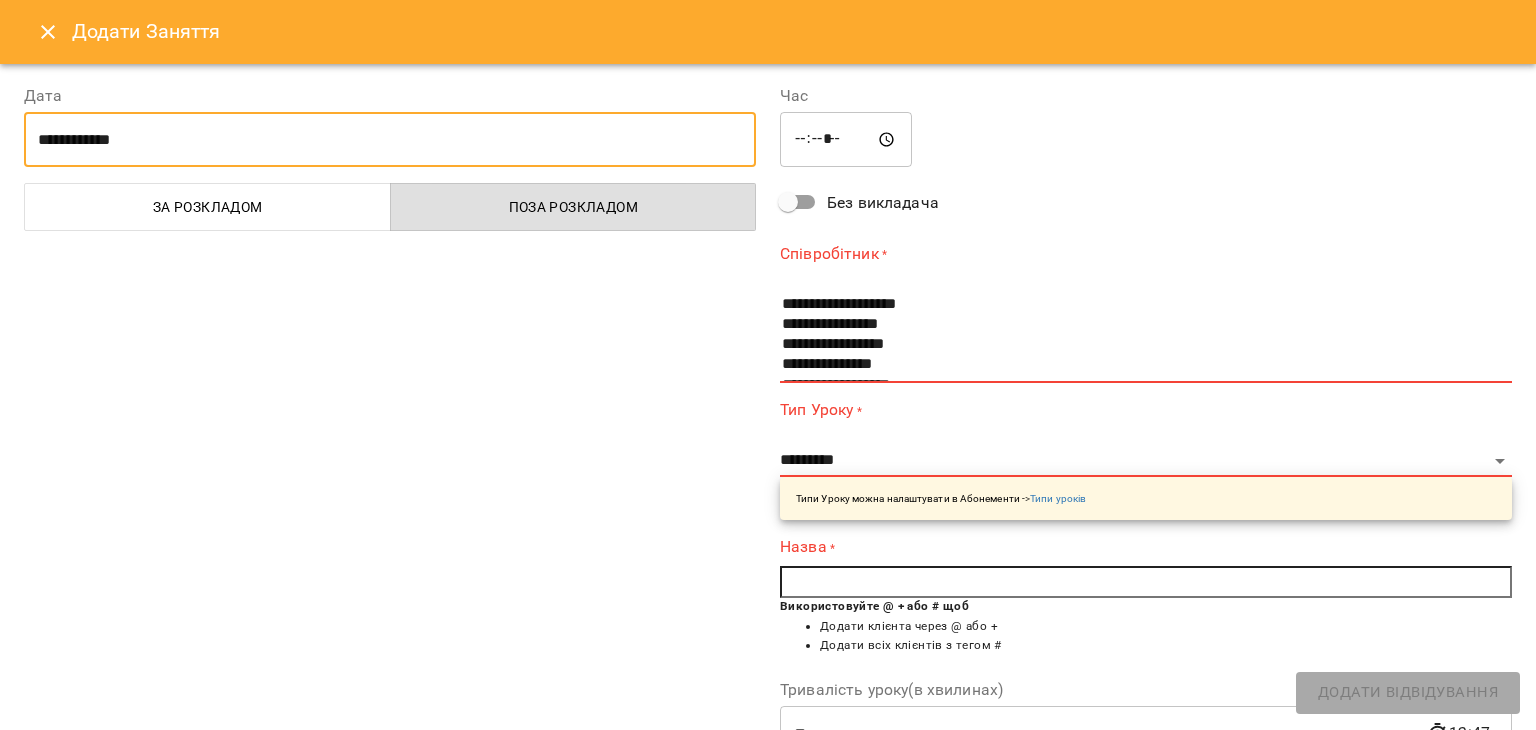 click on "*****" at bounding box center [846, 140] 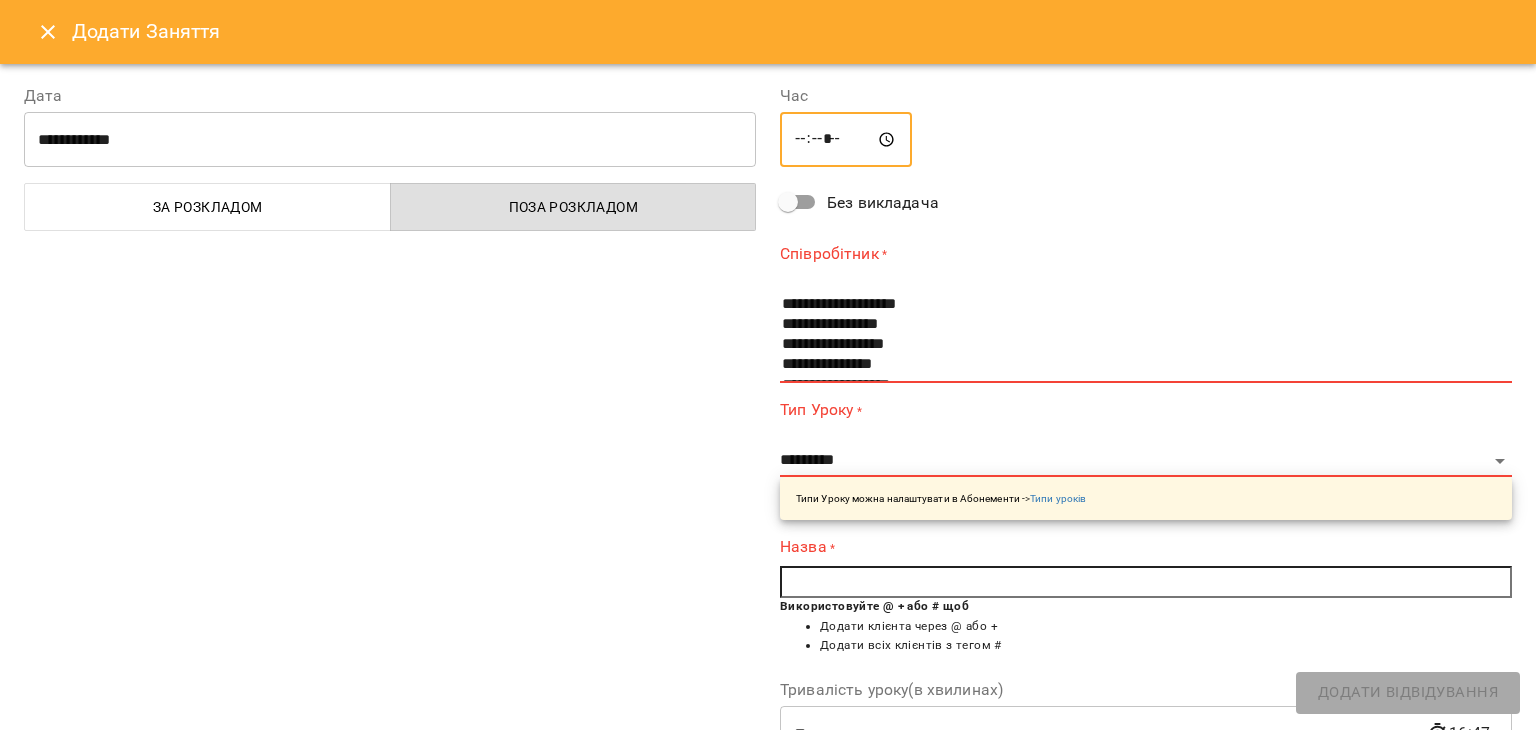 type on "*****" 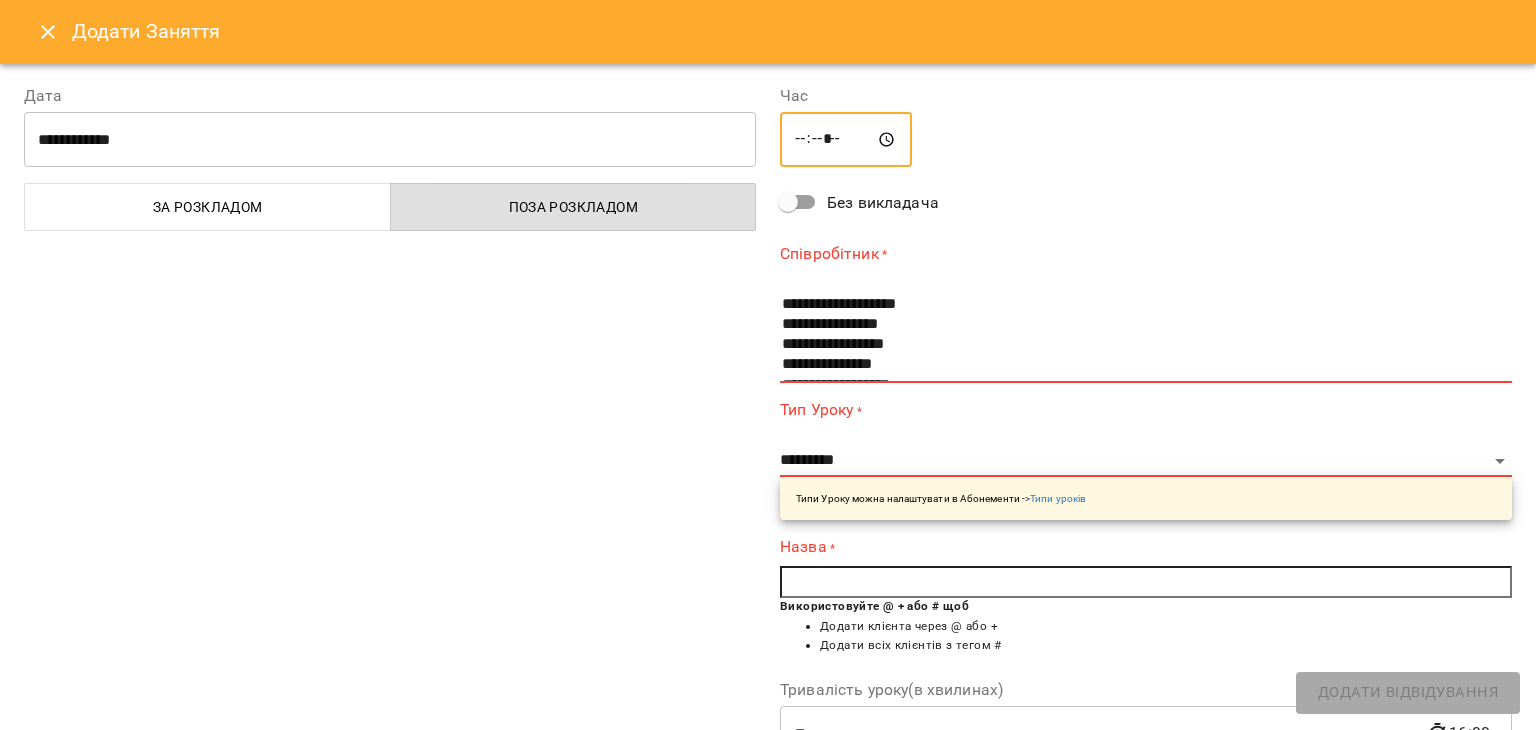 click on "Без викладача" at bounding box center [854, 202] 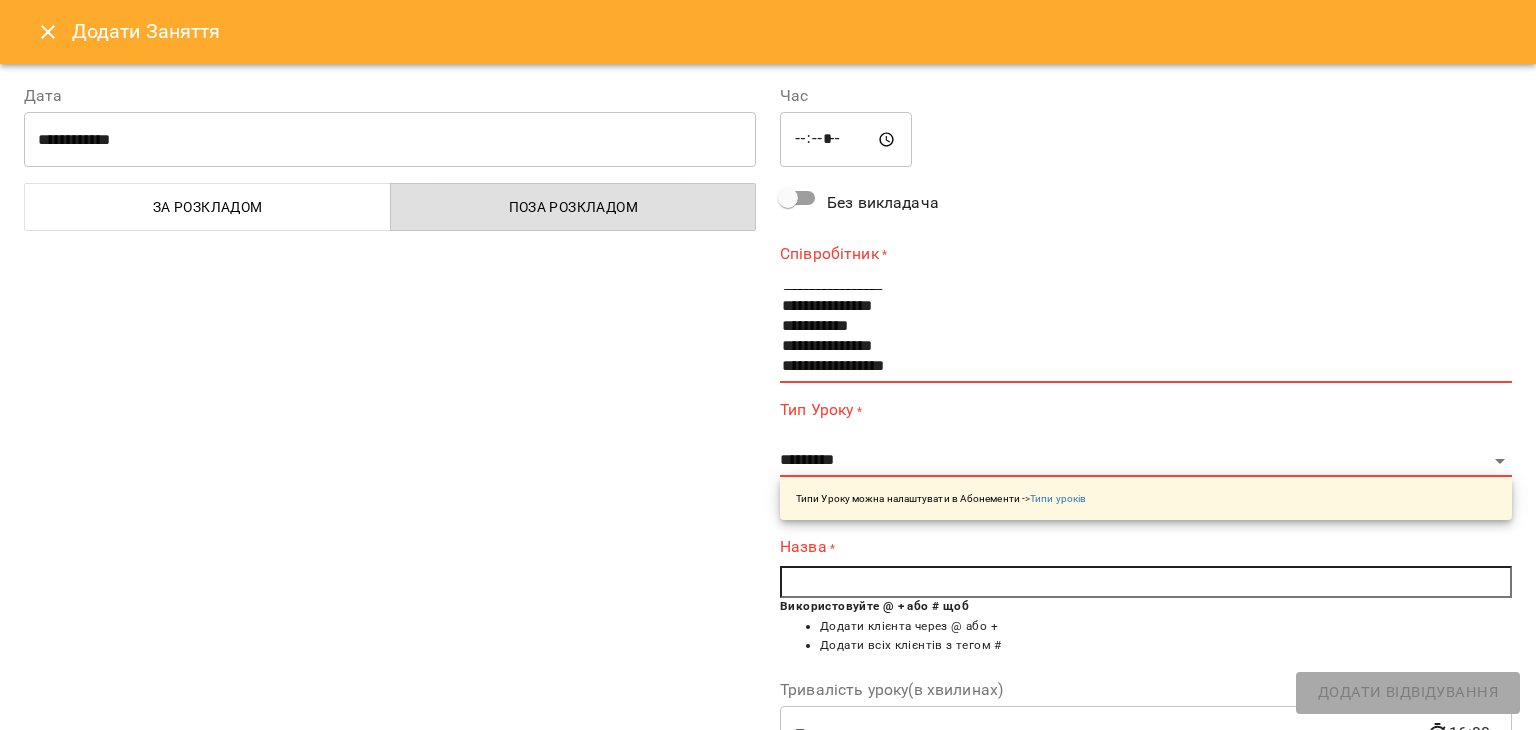 scroll, scrollTop: 242, scrollLeft: 0, axis: vertical 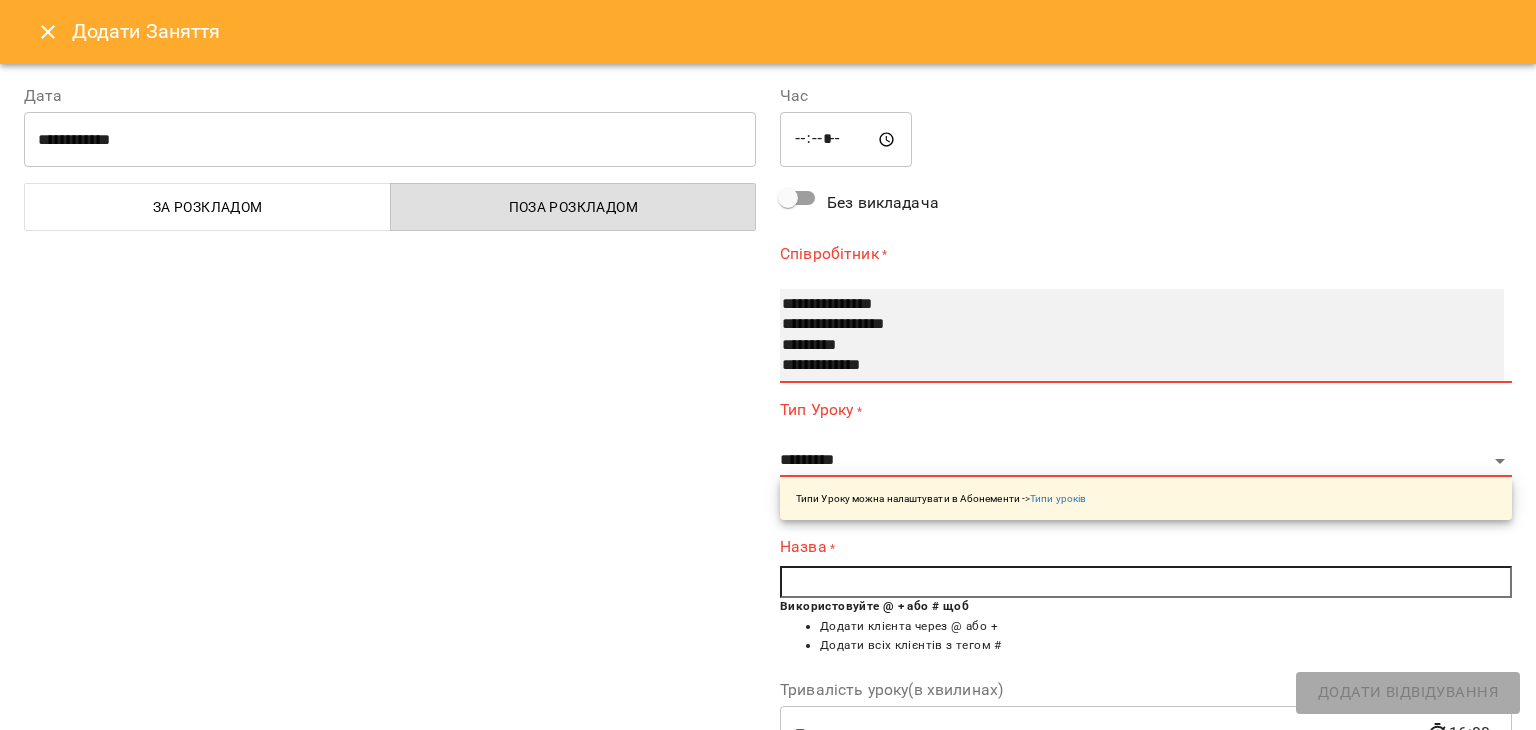 select on "**********" 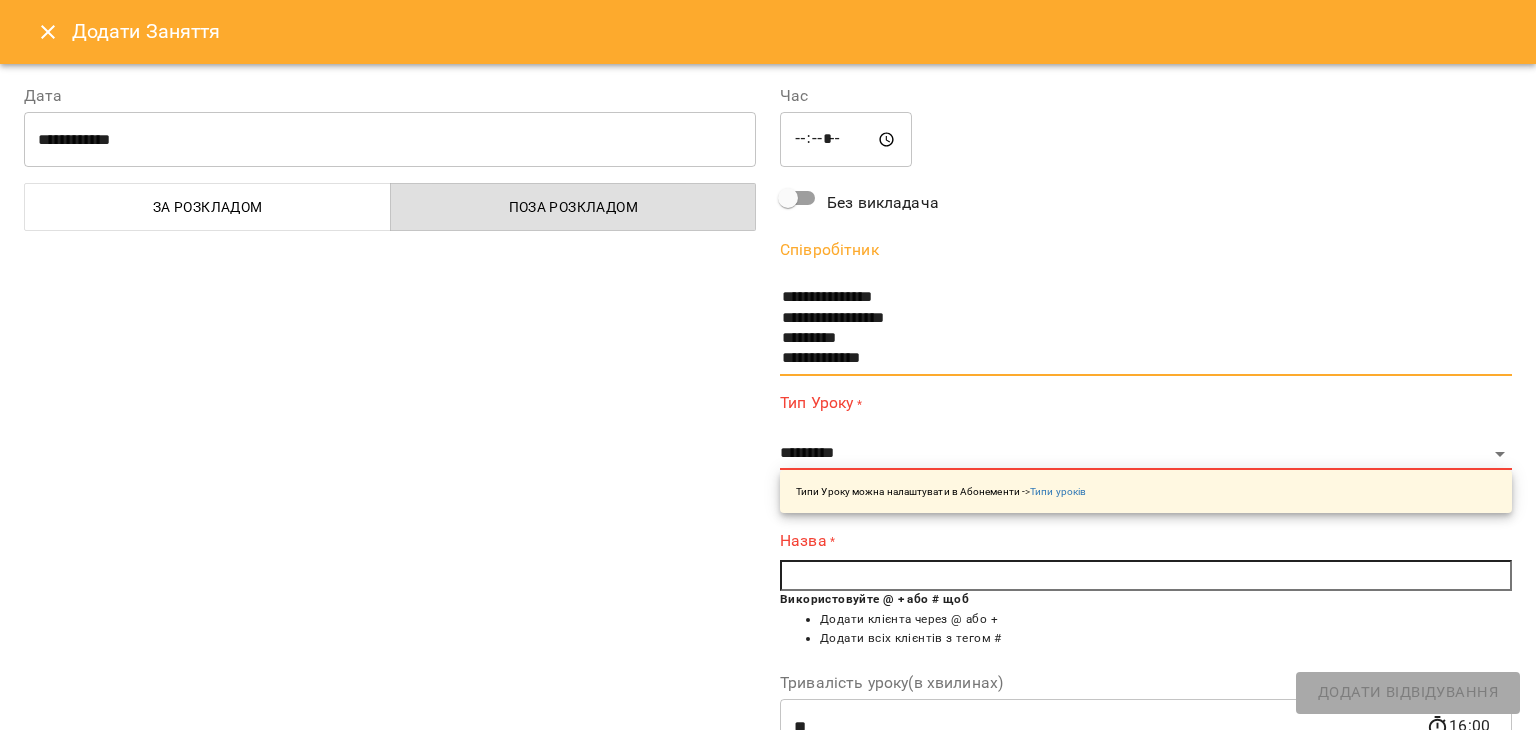 click on "**********" at bounding box center (390, 516) 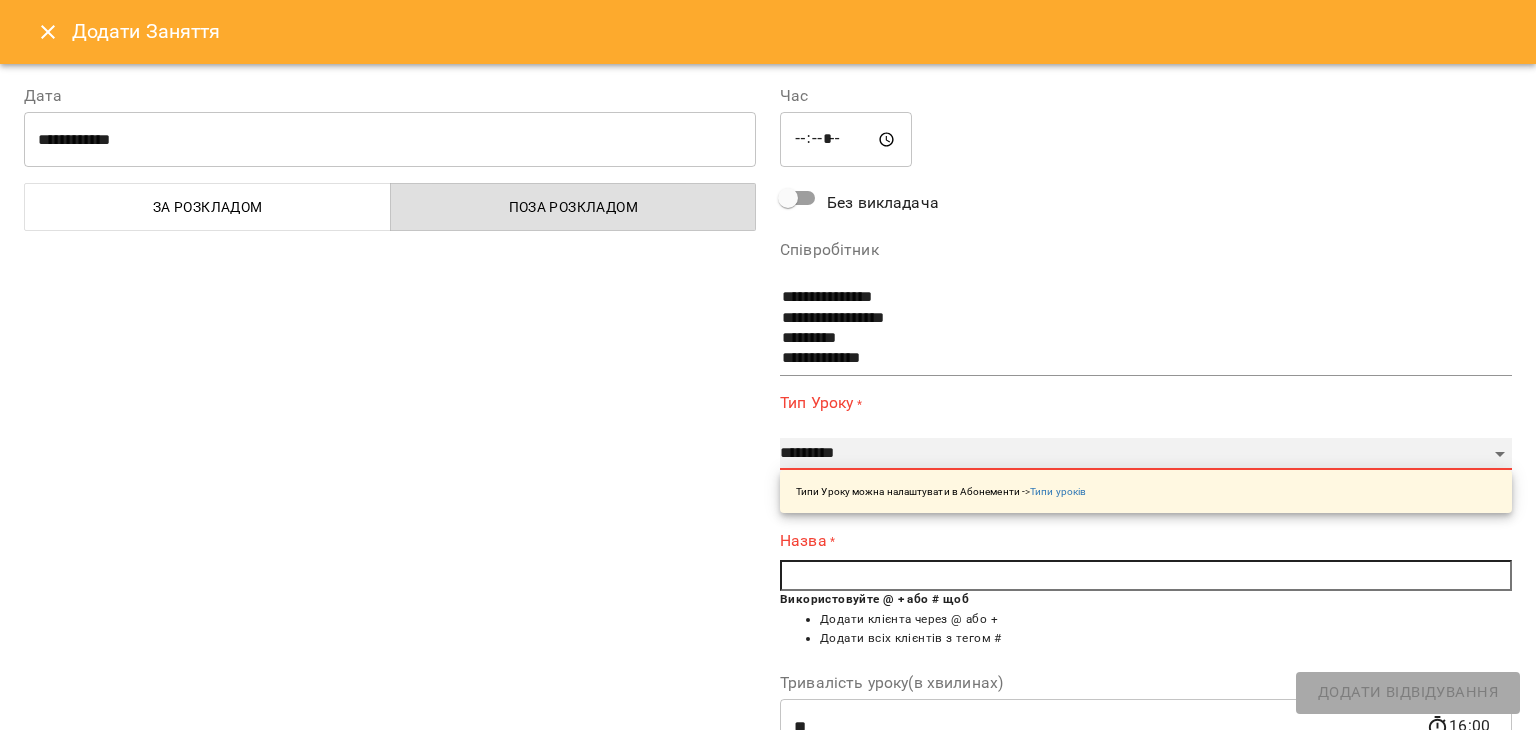 click on "**********" at bounding box center (1146, 454) 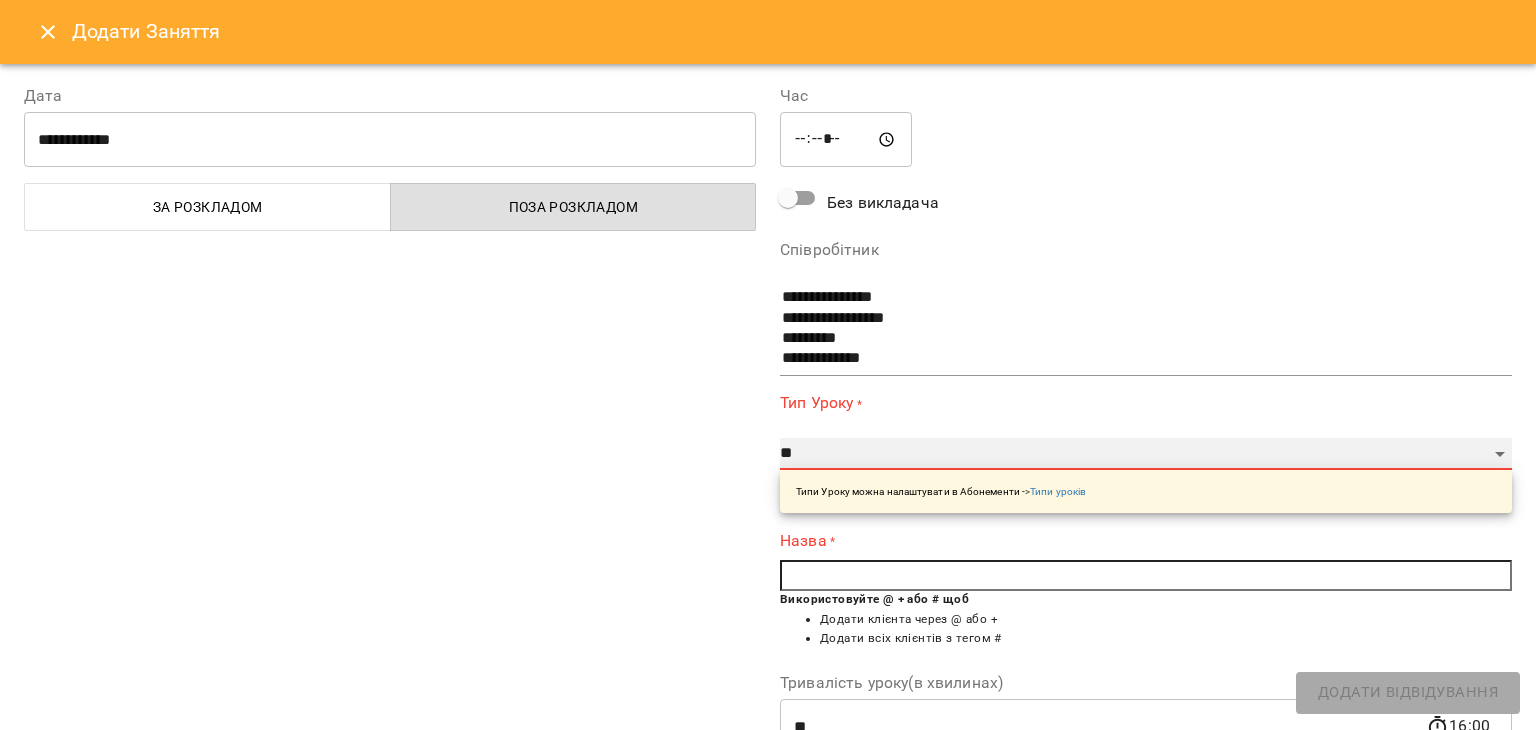 click on "**********" at bounding box center (1146, 454) 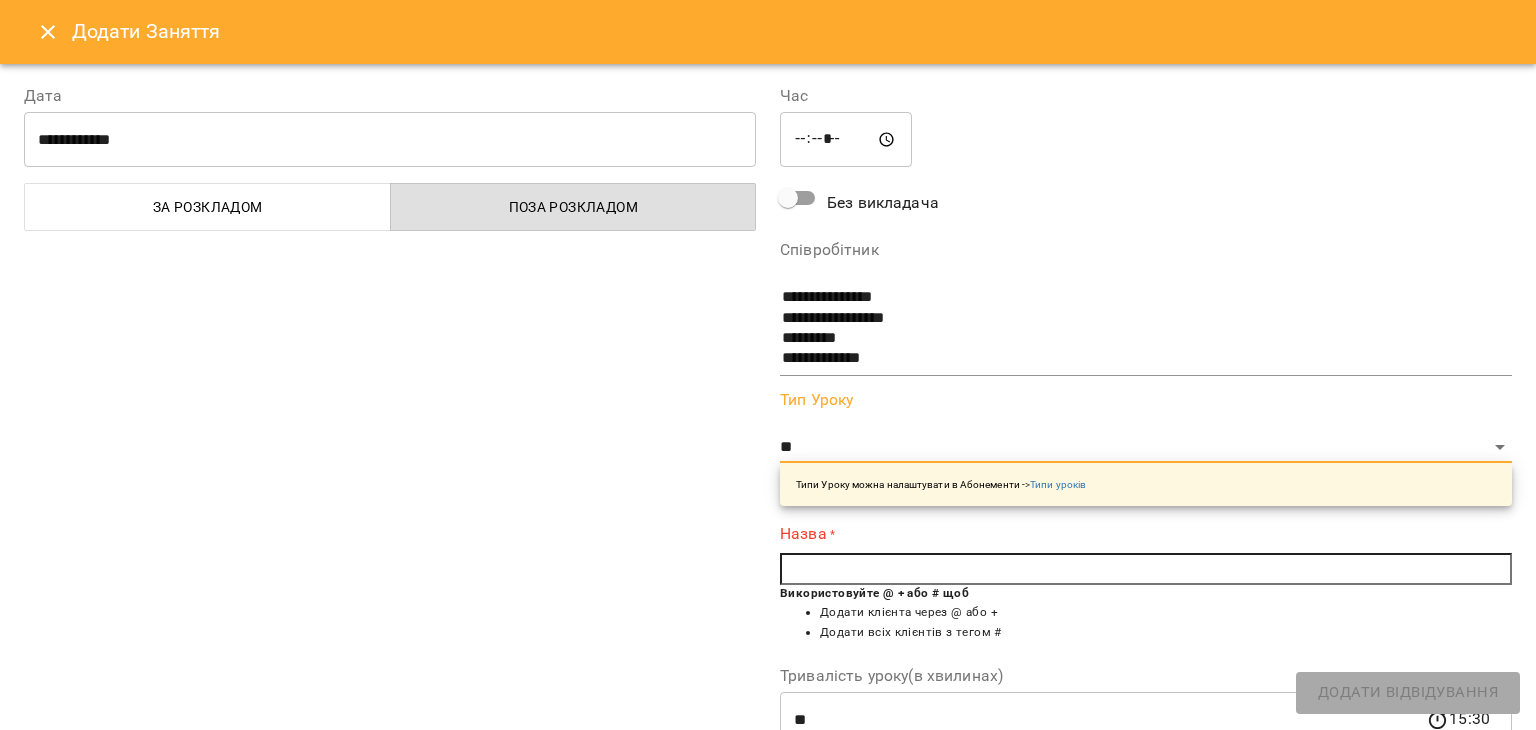 click on "**********" at bounding box center (390, 512) 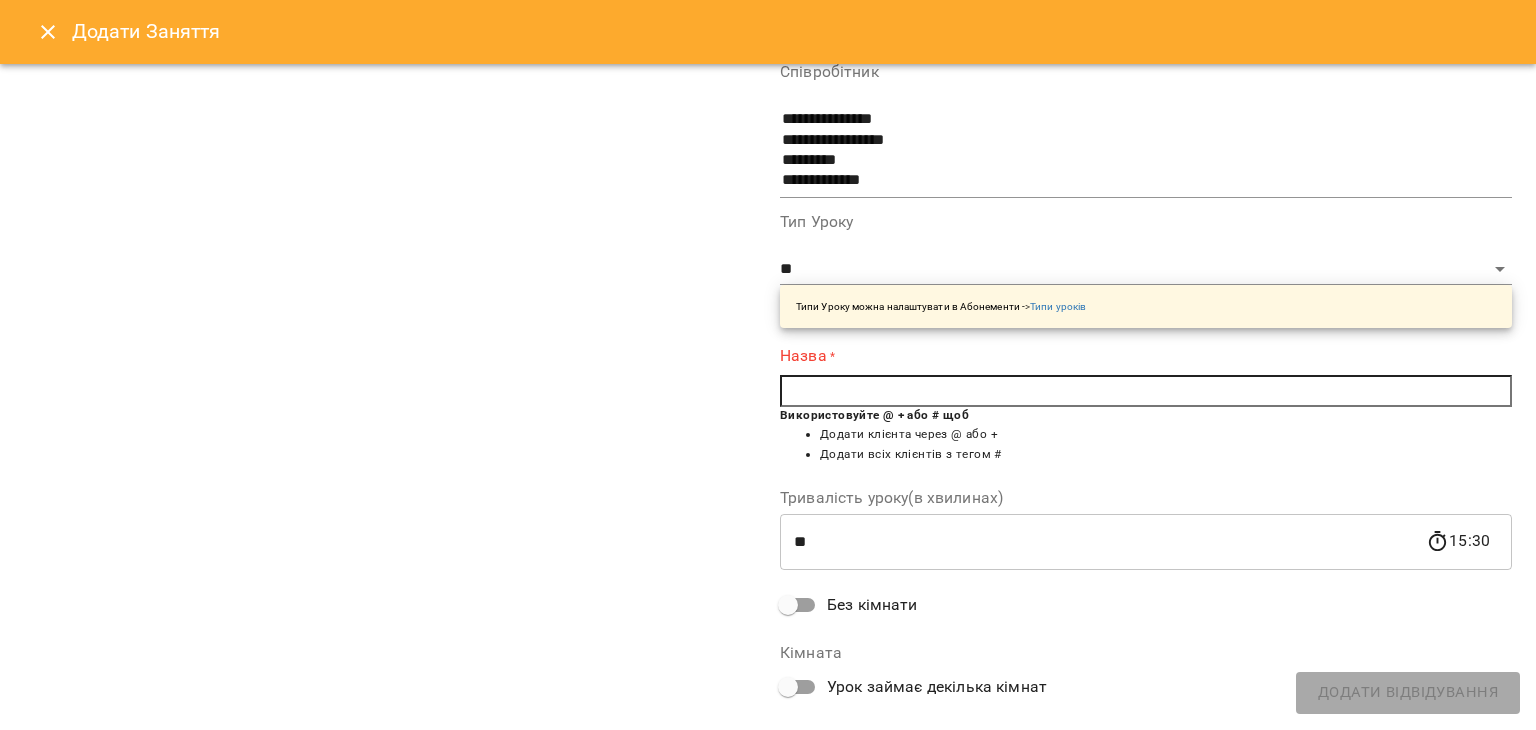 scroll, scrollTop: 200, scrollLeft: 0, axis: vertical 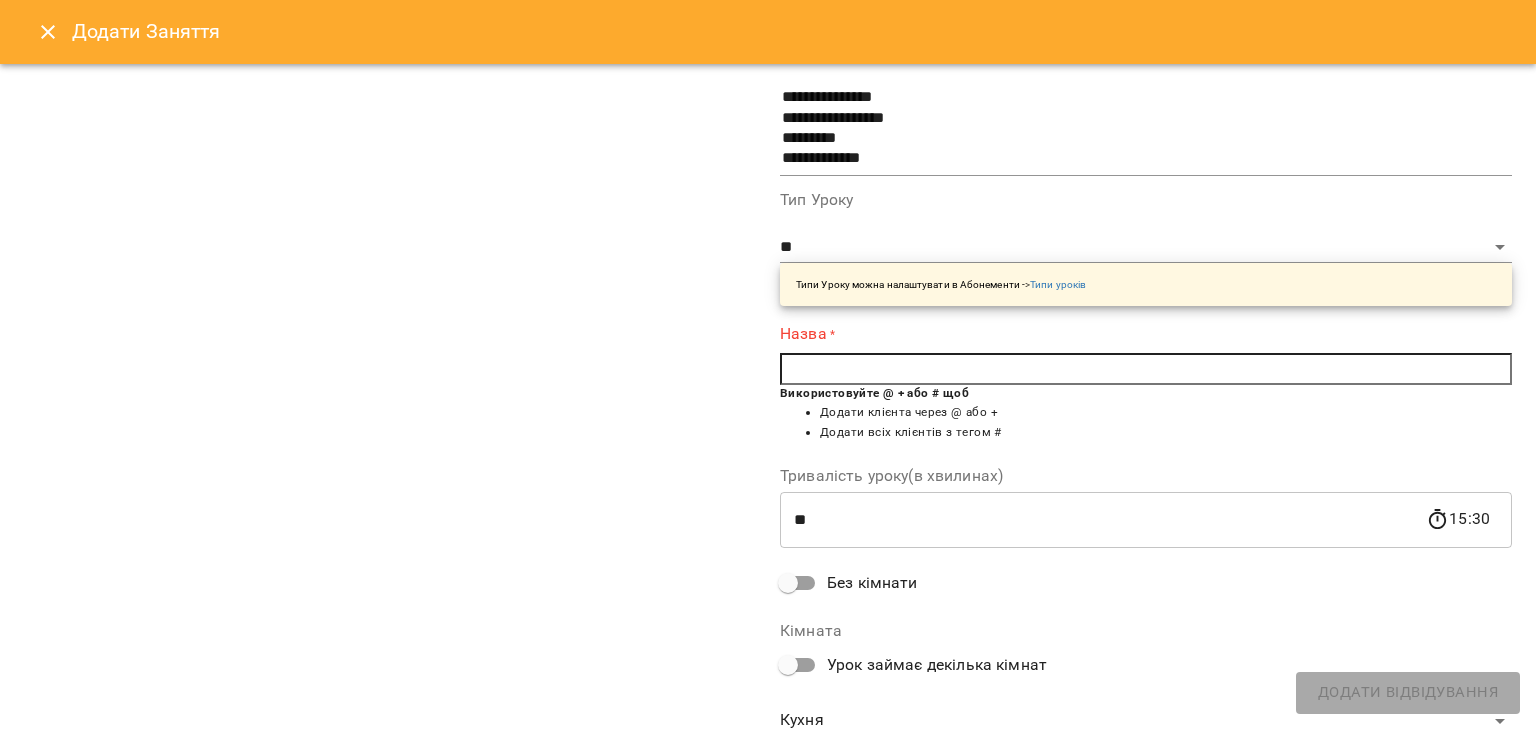 click at bounding box center [1146, 369] 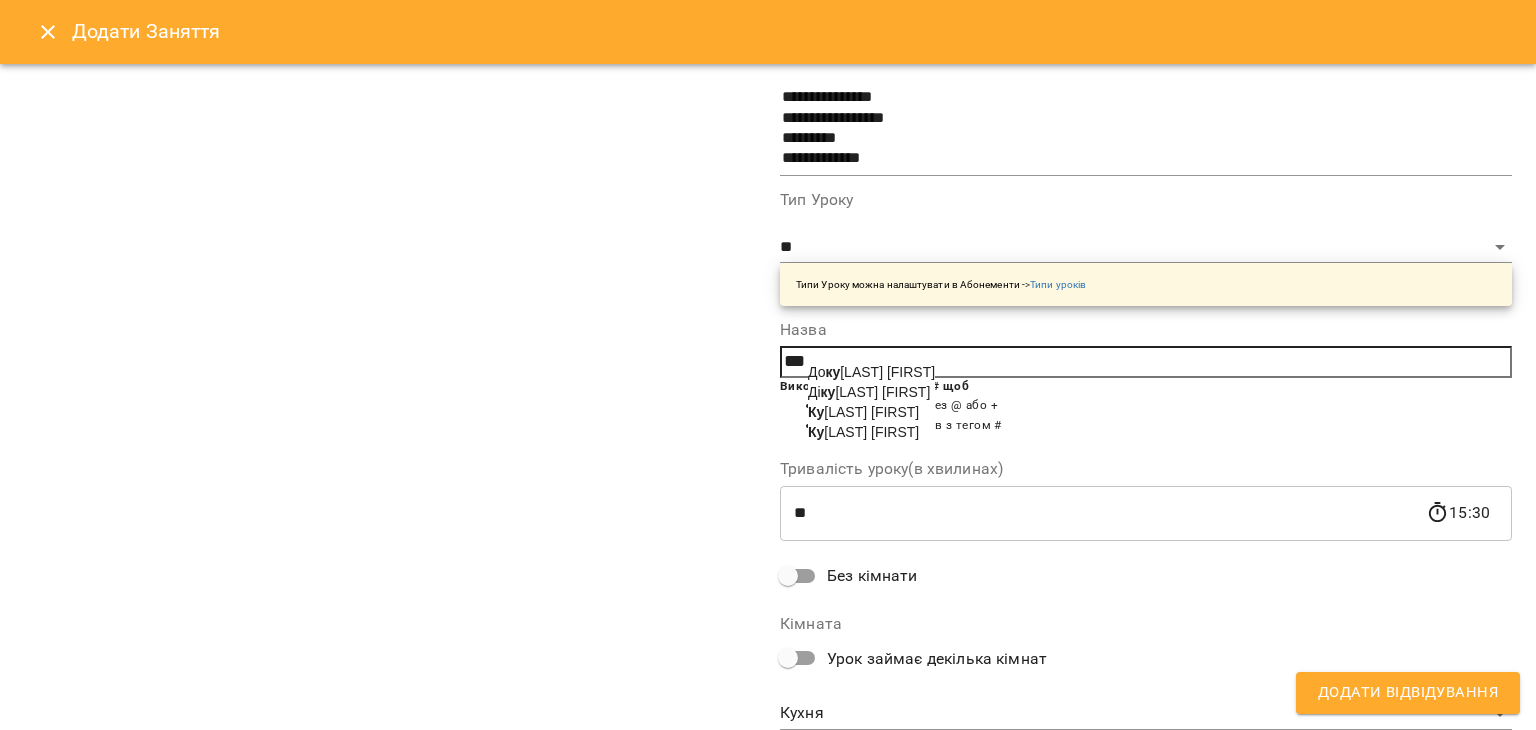 click on "[LAST] [FIRST]" at bounding box center [863, 412] 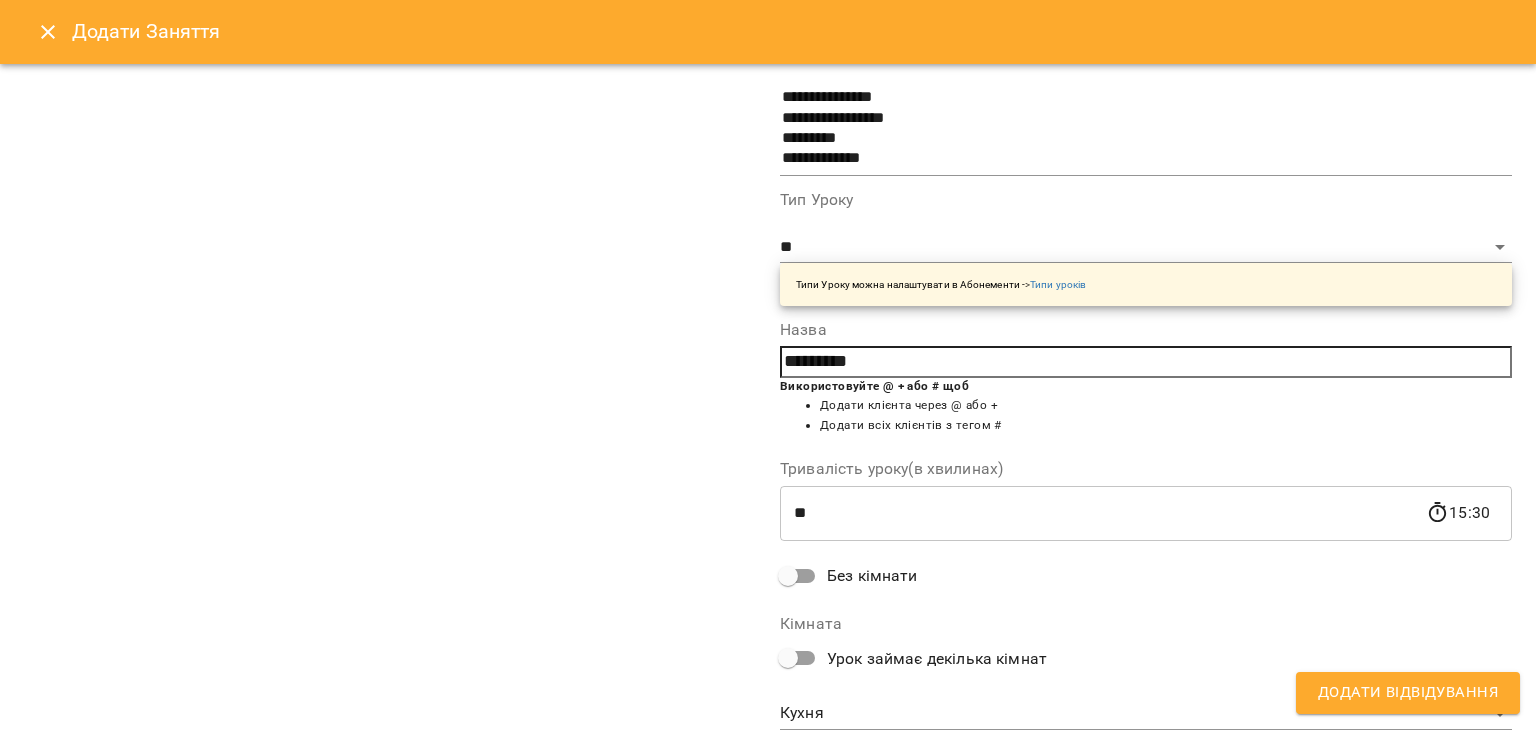 click on "**********" at bounding box center (390, 309) 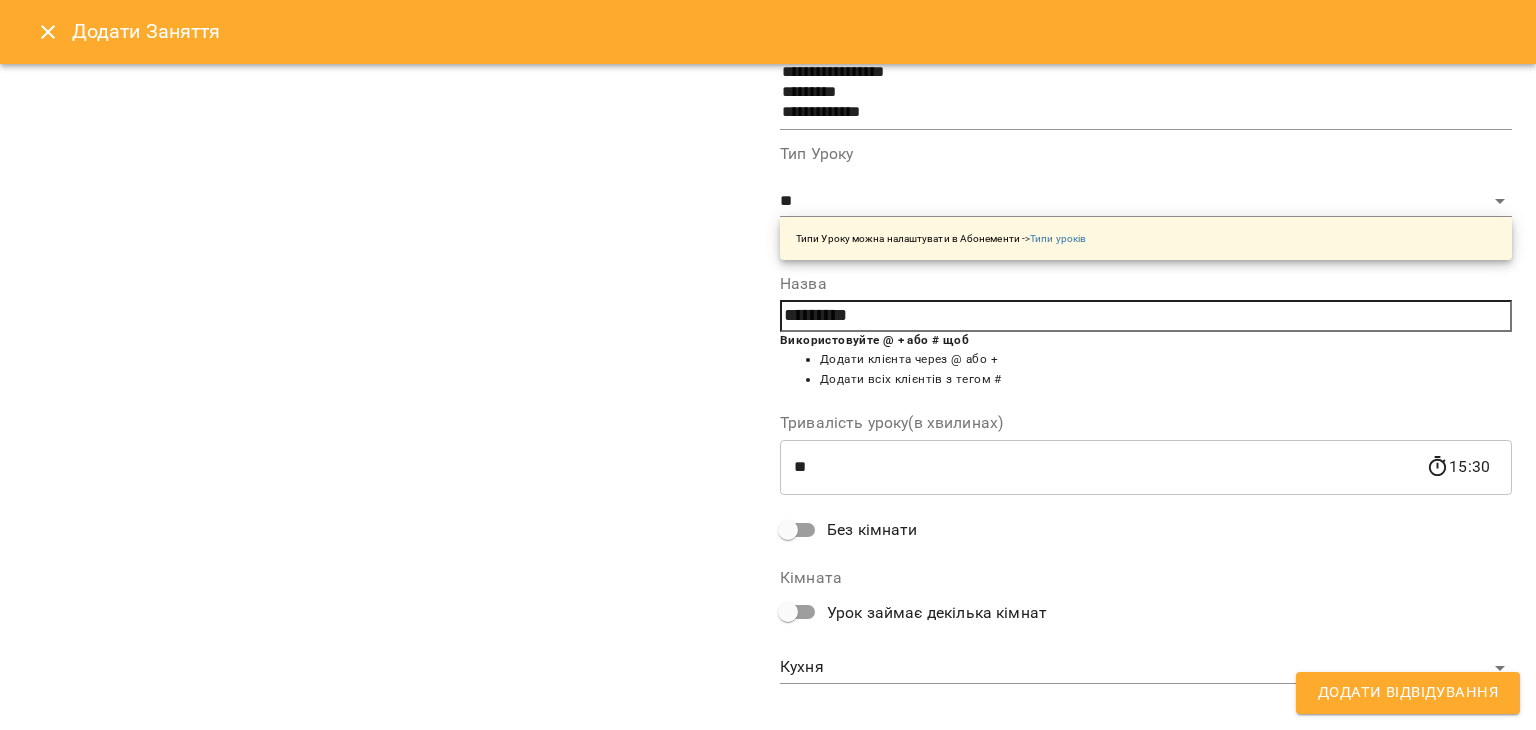 scroll, scrollTop: 268, scrollLeft: 0, axis: vertical 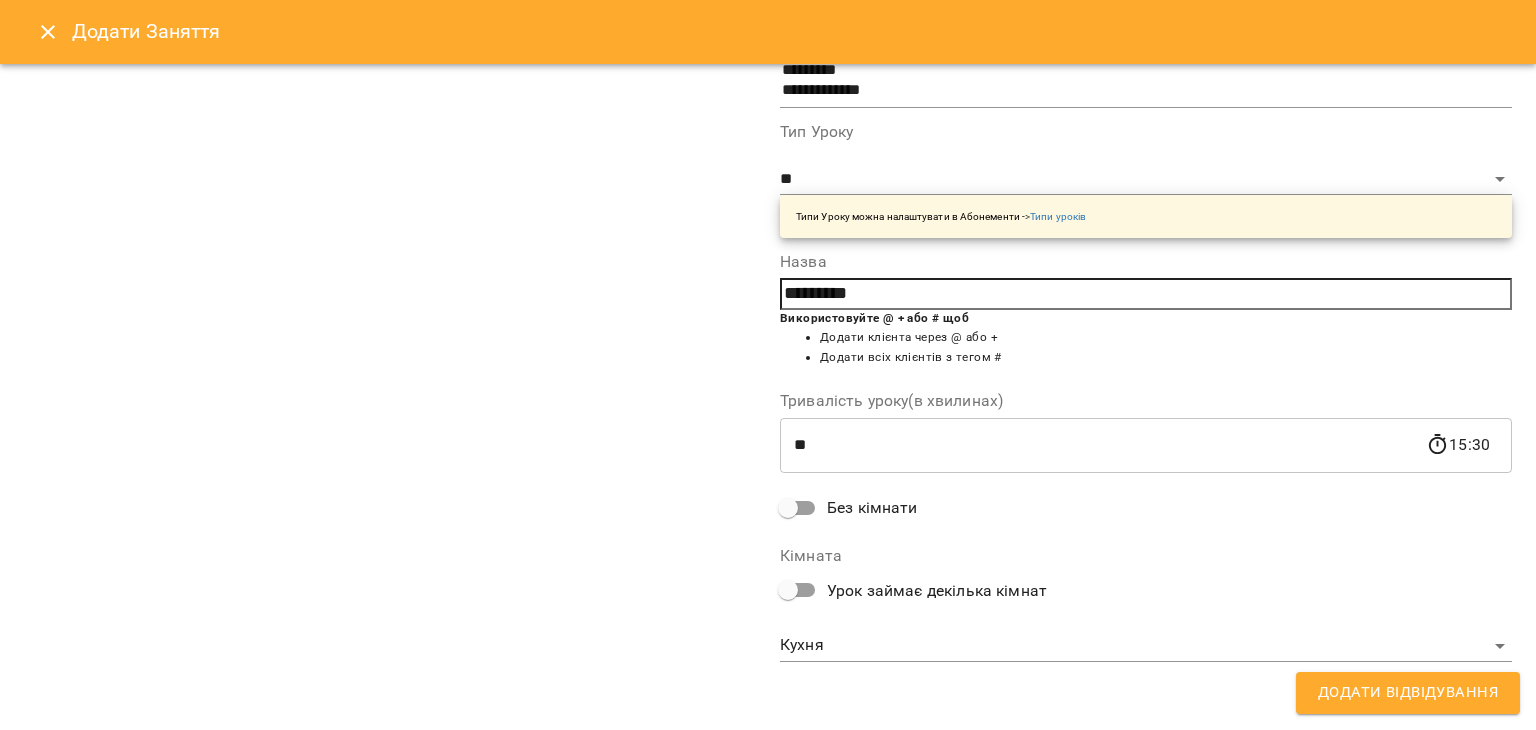 click on "For Business 1 99+ UA Створити урок   [LAST] [FIRST] Г   [LAST] [FIRST] Ф   [LAST] [FIRST] Т   [LAST] [FIRST]   [LAST] [FIRST] К   [LAST] [FIRST]   [LAST] [FIRST]   [LAST] [FIRST]   [LAST] [FIRST] К   [LAST] [FIRST] Ч   [LAST] [FIRST] С   [LAST] [FIRST] Т   [LAST] [FIRST] М   [LAST] [FIRST] Б   [LAST] [FIRST] П   [LAST] [FIRST] Р   [LAST] [FIRST] 08 09 10 11 12 13 14 15 16 17 18 19 20 09:30 0 логопед ([LAST] [FIRST]) 10:30 0 логопед ([LAST] [FIRST]) 11:30 0 логопед ([LAST] [FIRST]) 12:30 0 логопед ([LAST] [FIRST]) 13:00 0 логопед ([LAST] [FIRST]) 14:00 0 0 0" at bounding box center (768, 905) 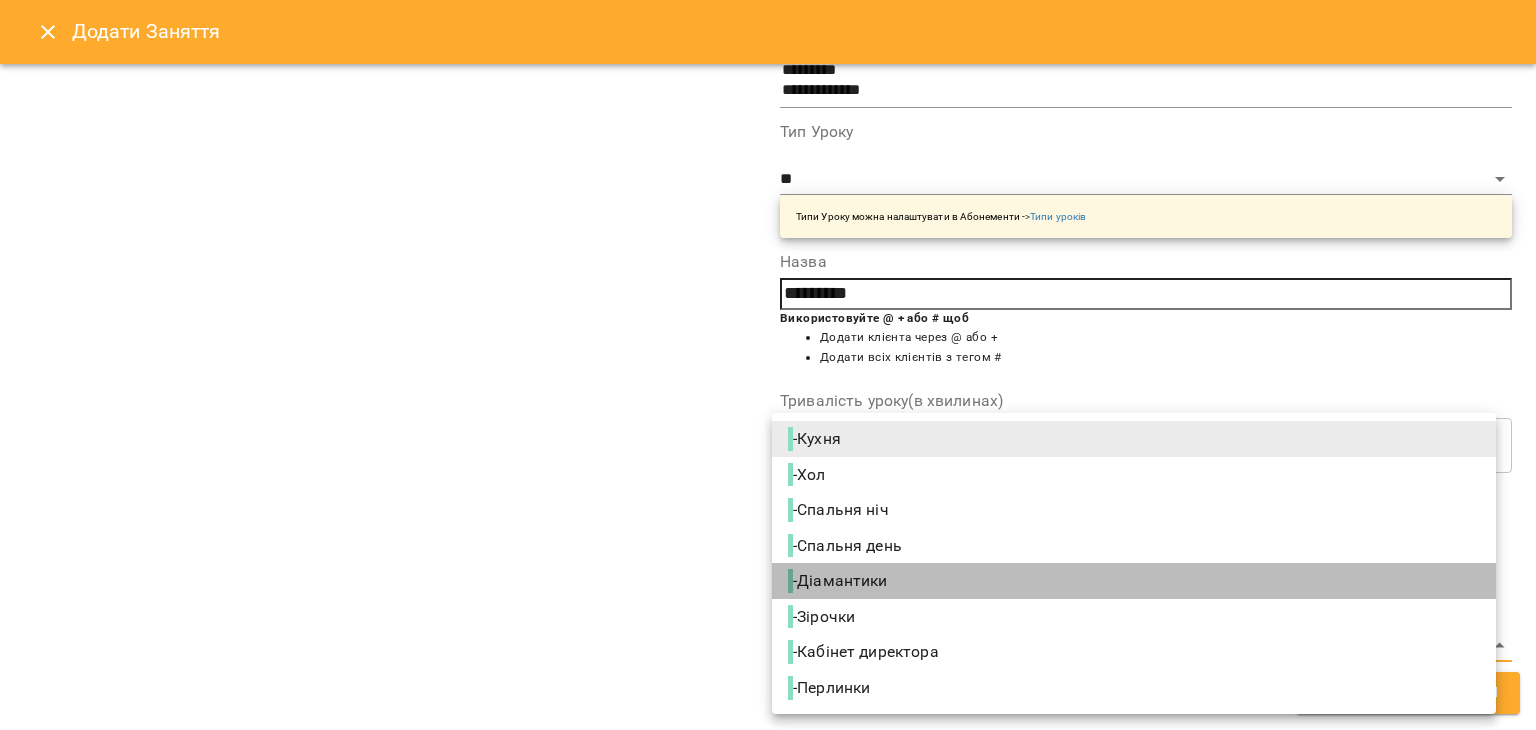 click on "- Діамантики" at bounding box center [840, 581] 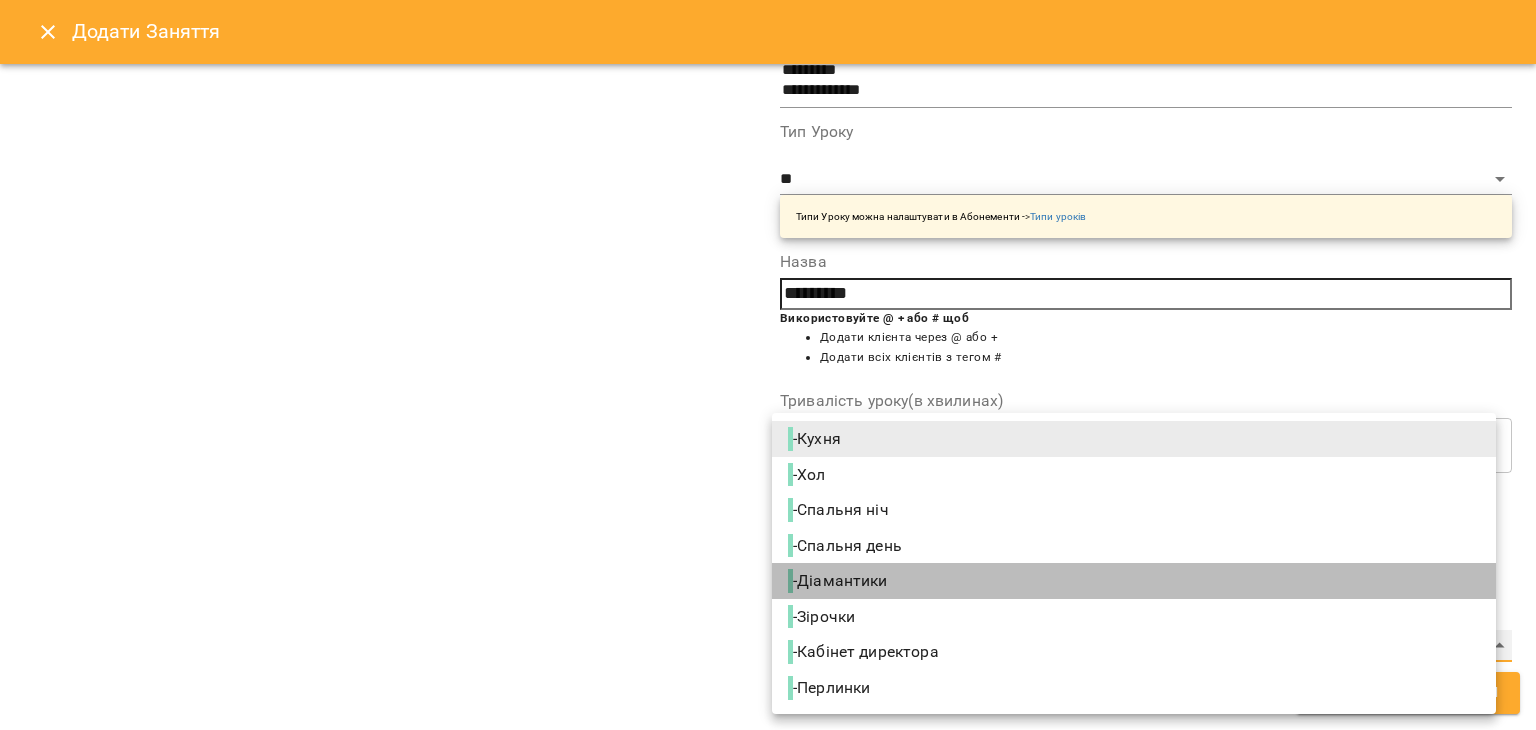 type on "**********" 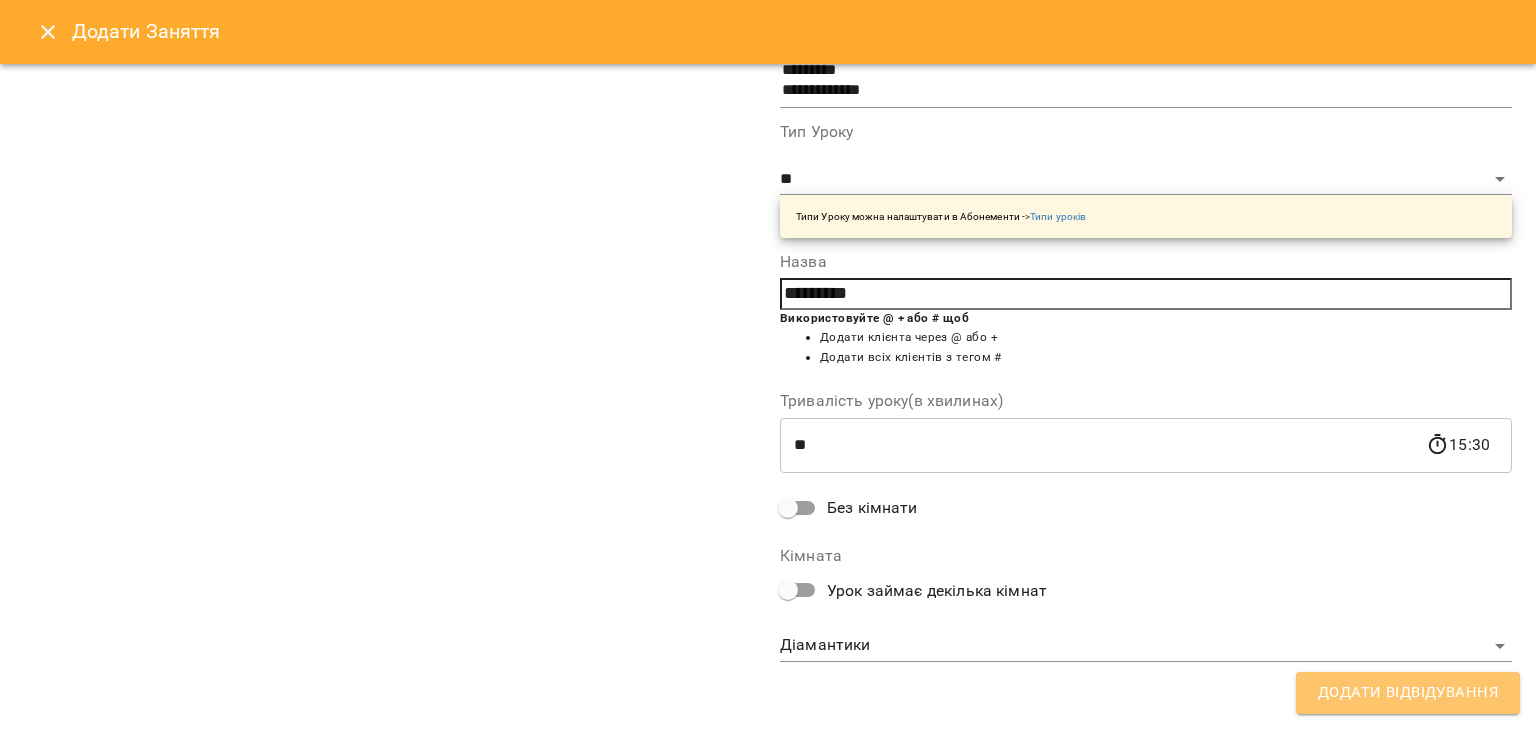 click on "Додати Відвідування" at bounding box center [1408, 693] 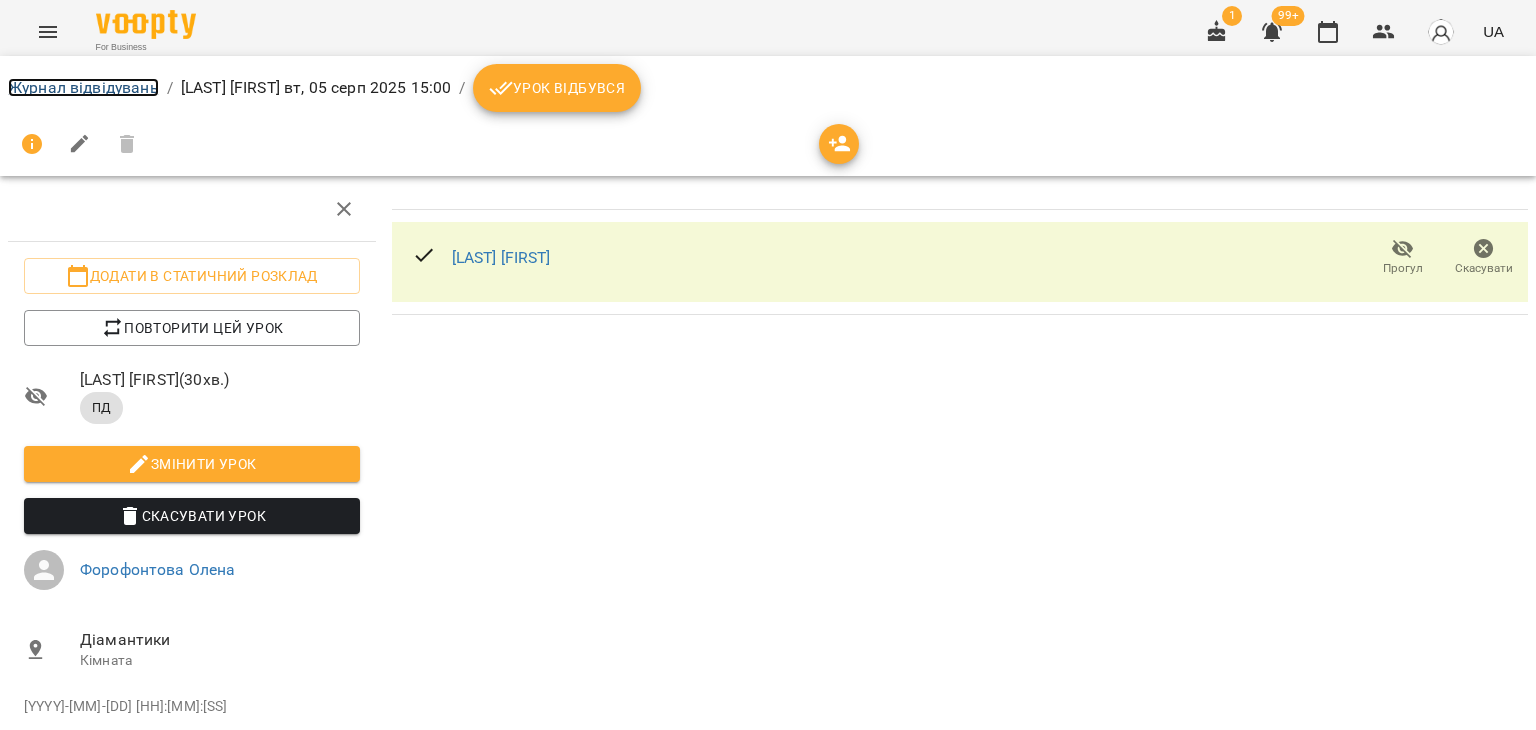 click on "Журнал відвідувань" at bounding box center [83, 87] 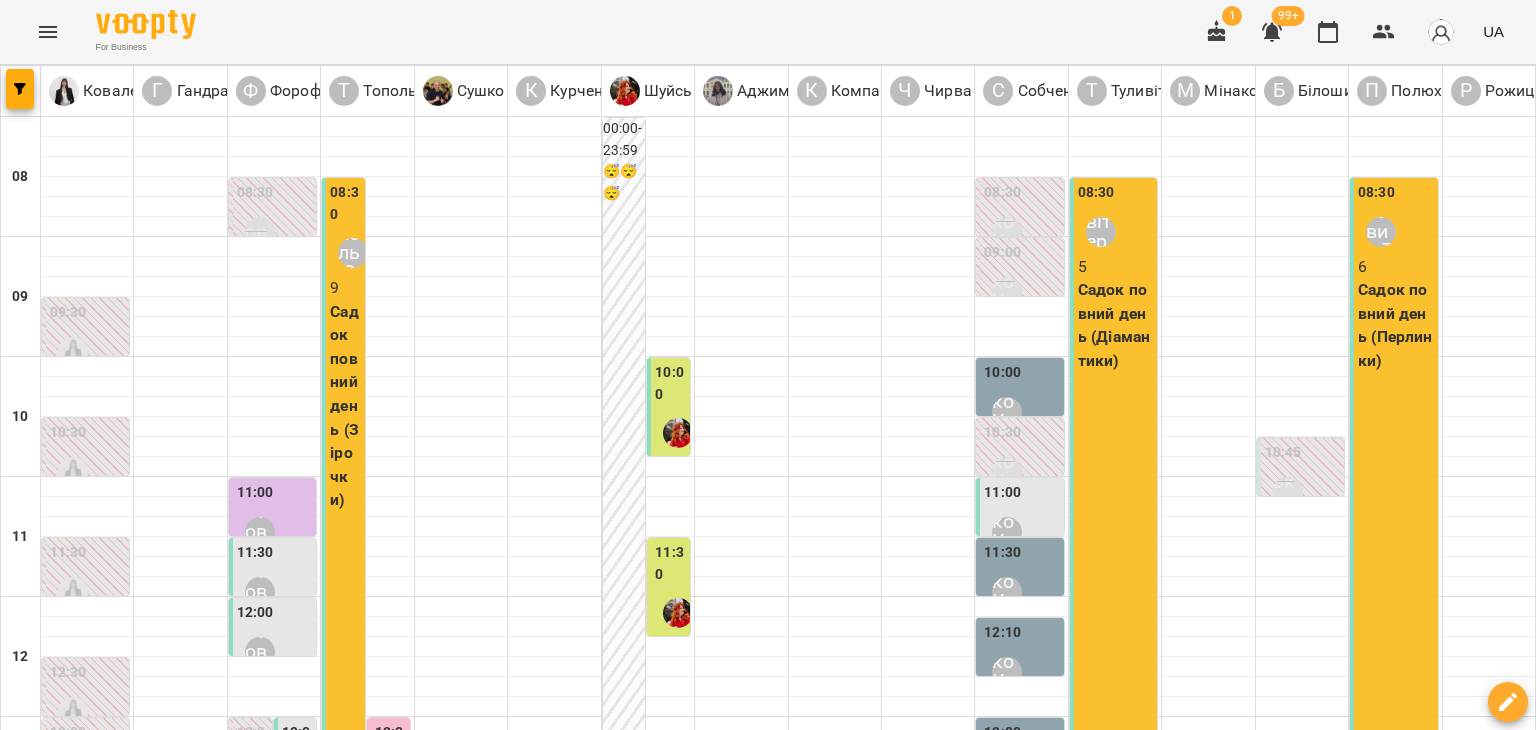 click 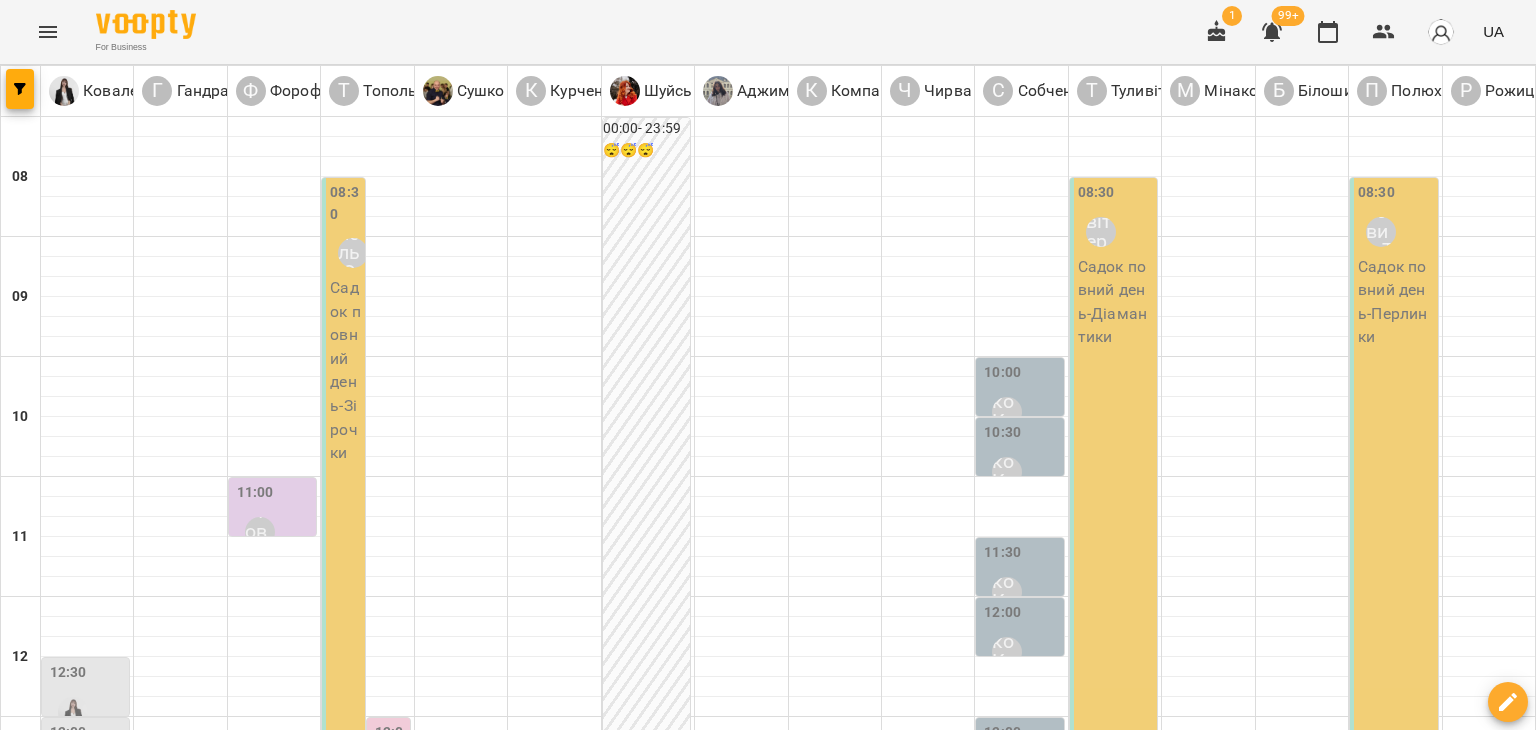 click on "вт" at bounding box center (430, 1703) 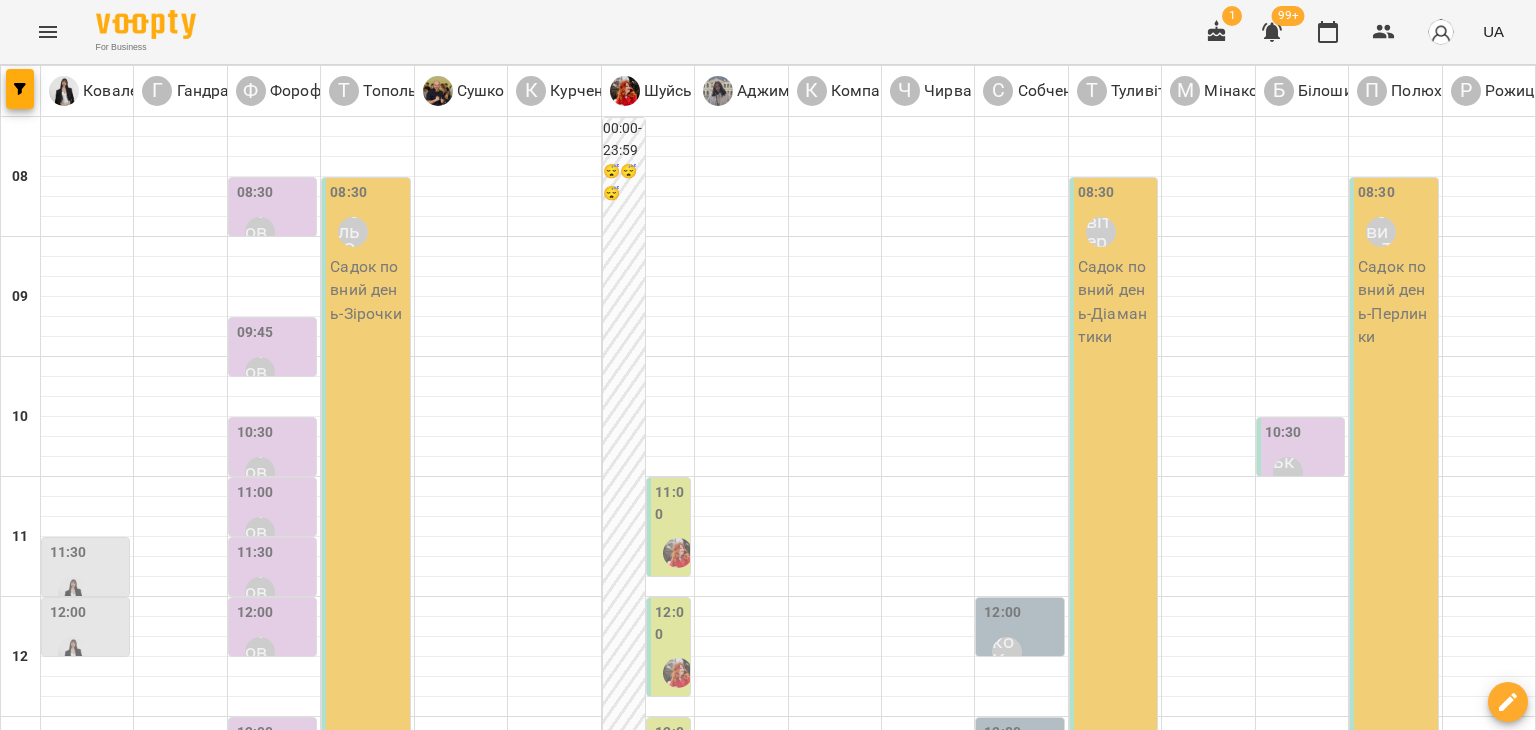 click on "пн" at bounding box center [41, 1703] 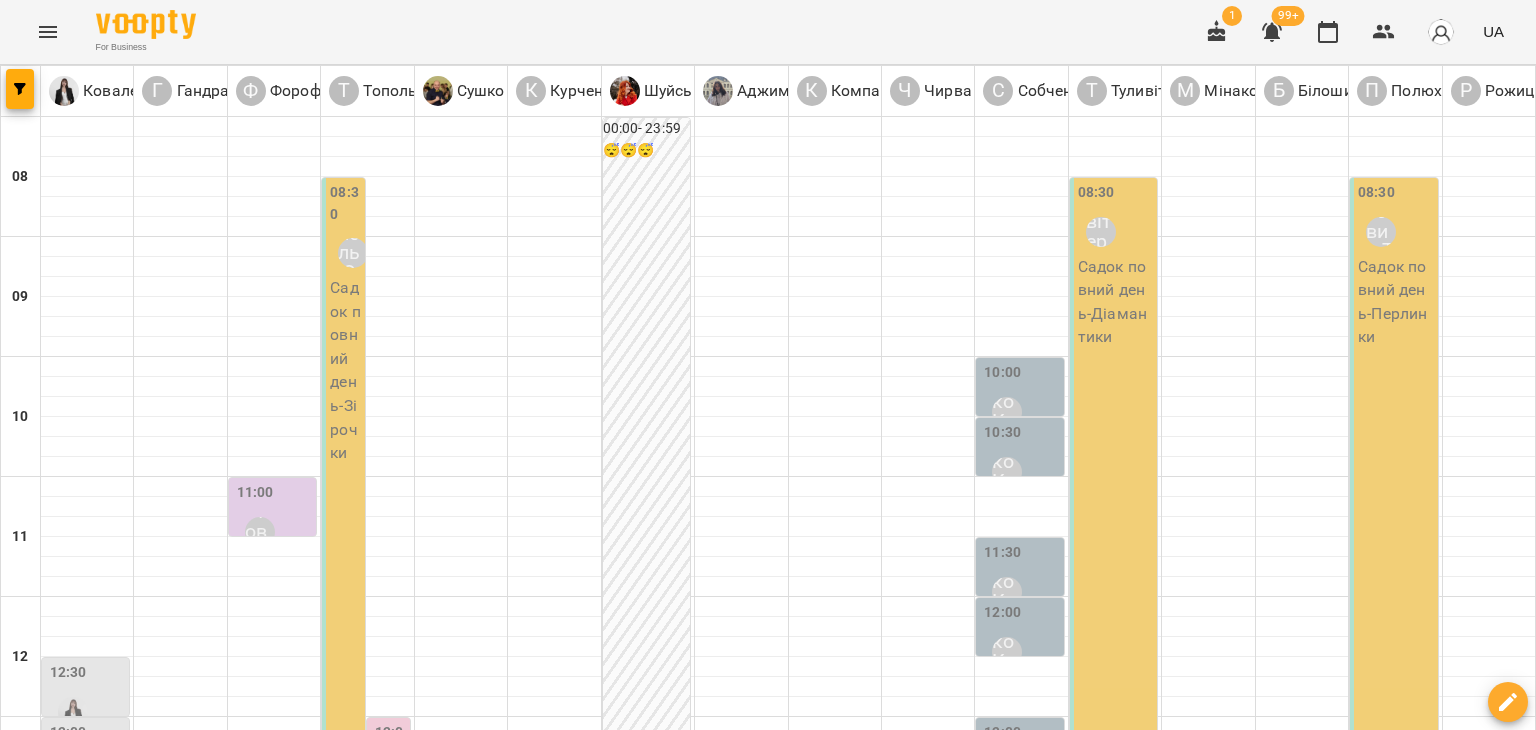 click at bounding box center (668, 1768) 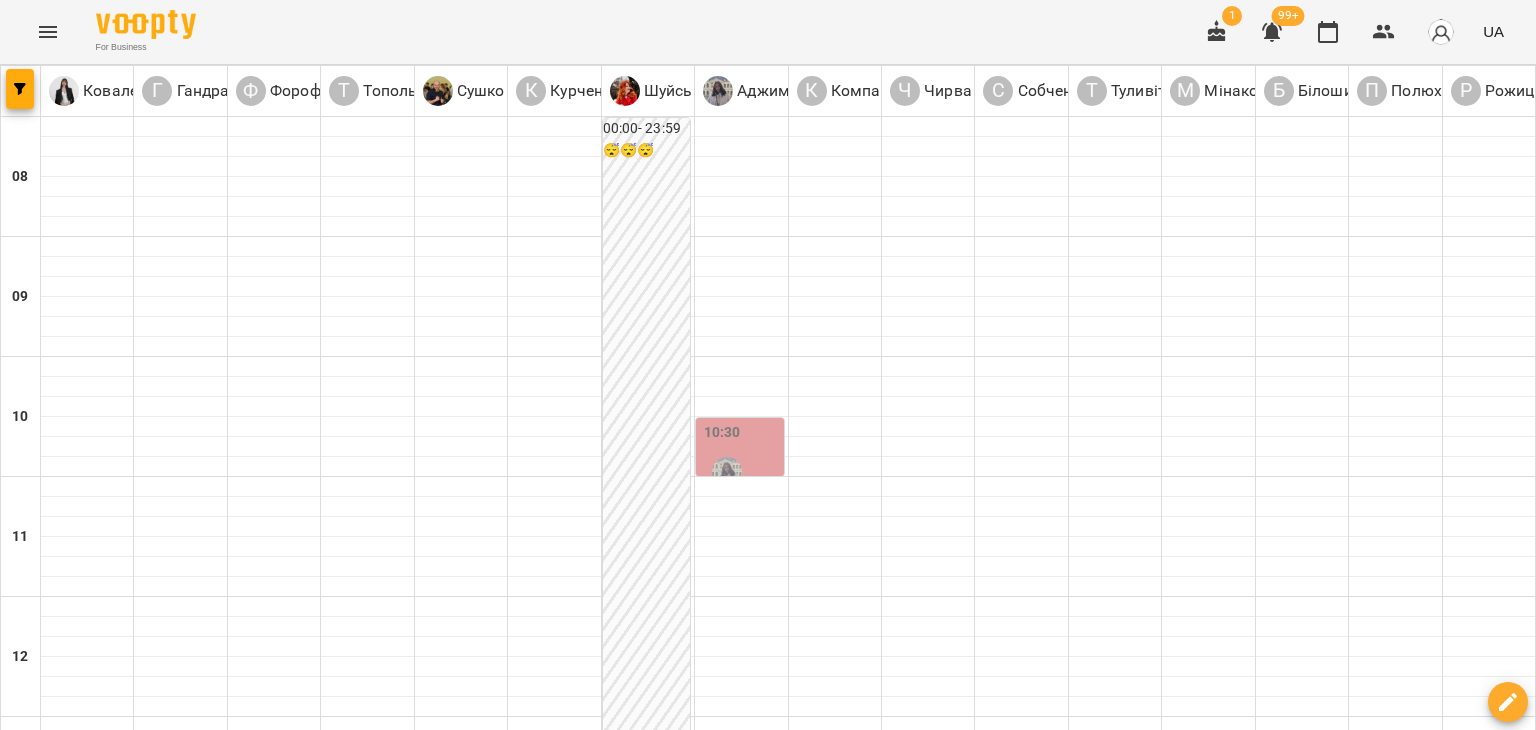 click on "сб" at bounding box center [1102, 1703] 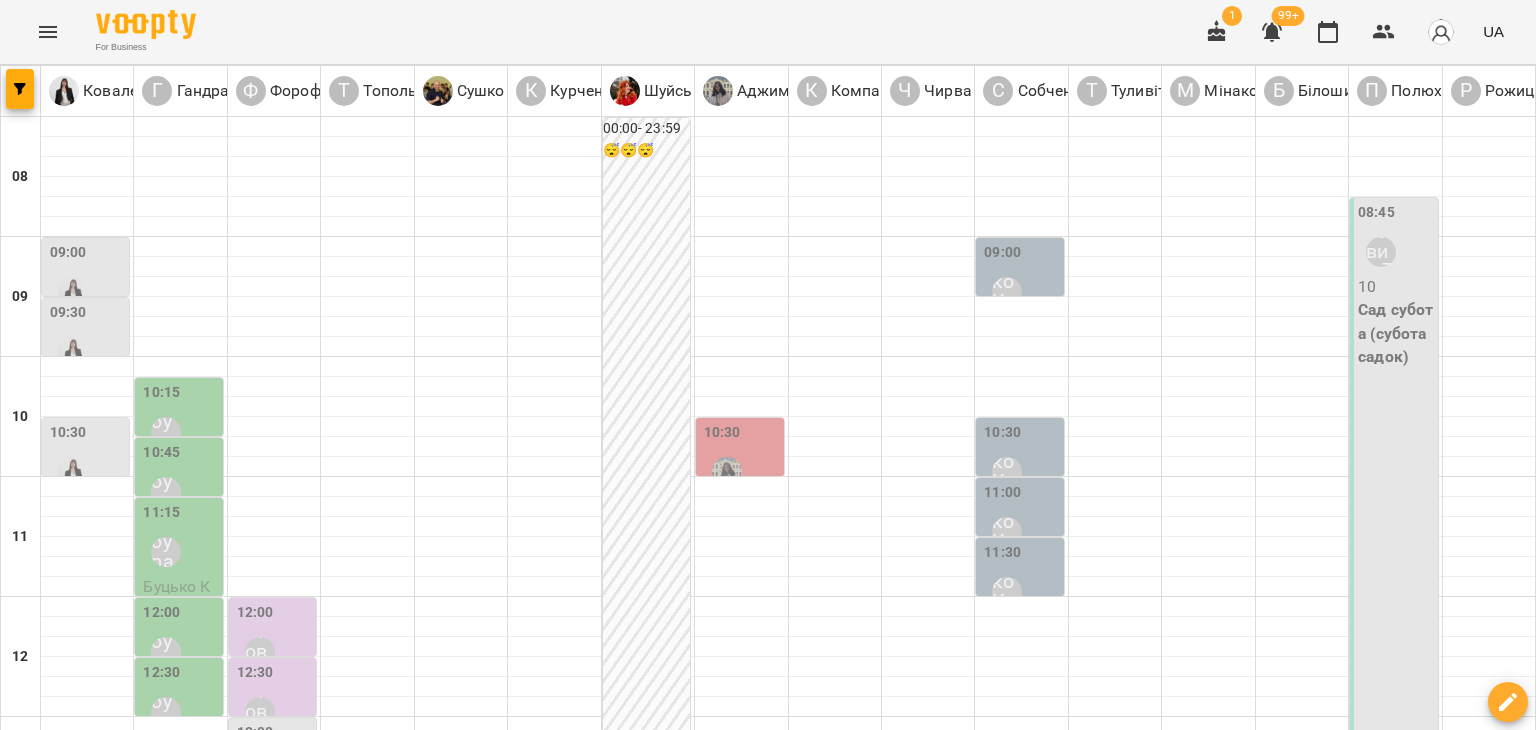 scroll, scrollTop: 0, scrollLeft: 0, axis: both 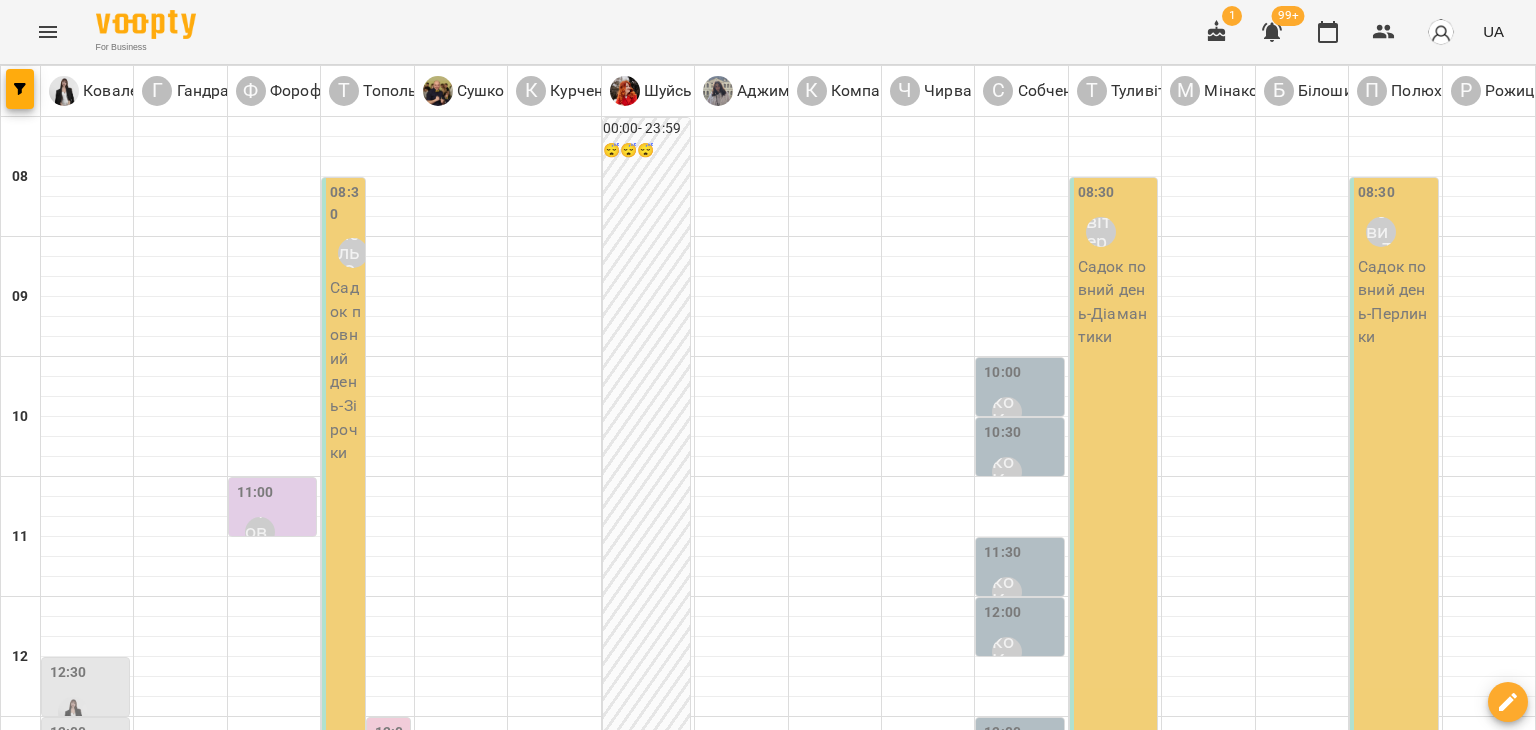 click on "сб" at bounding box center (1280, 1703) 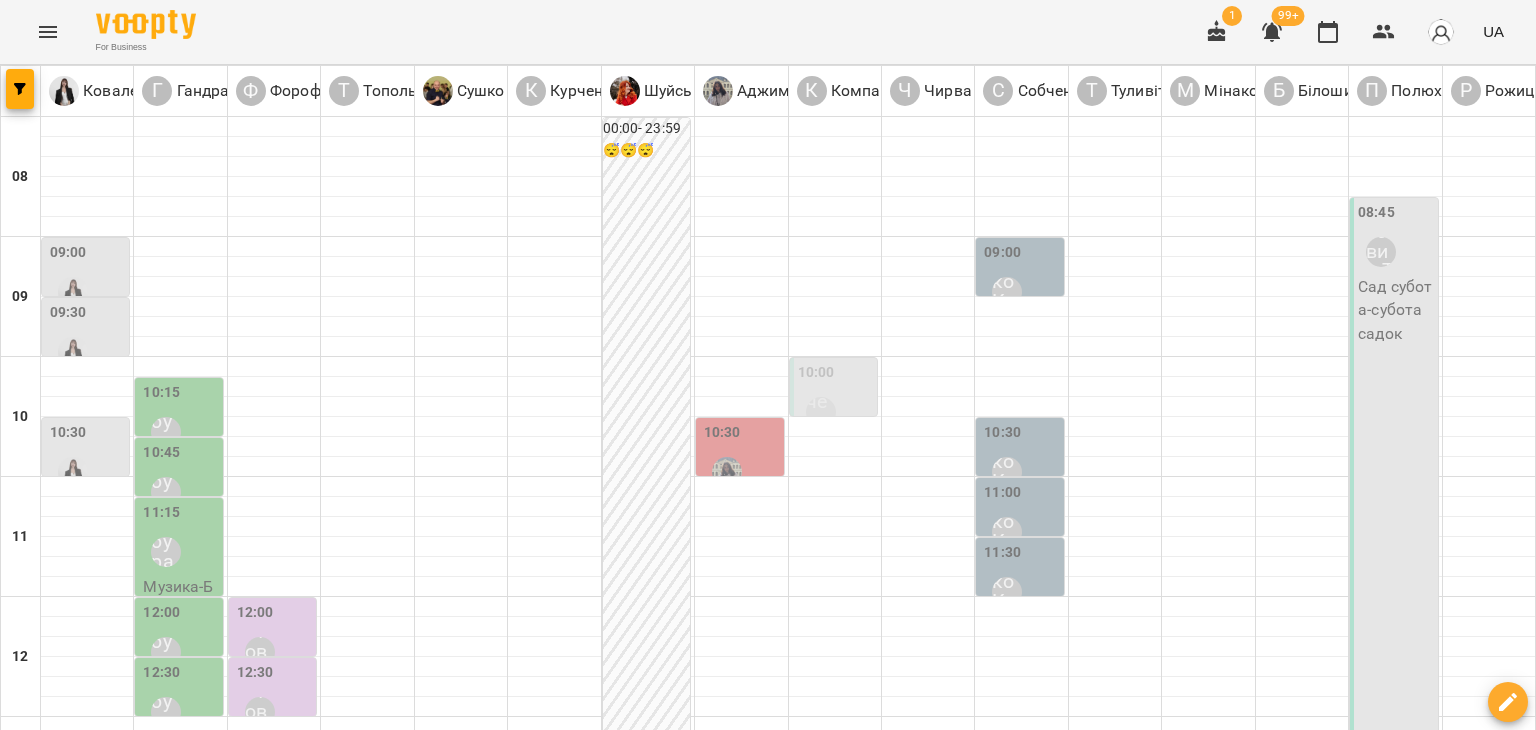 scroll, scrollTop: 0, scrollLeft: 0, axis: both 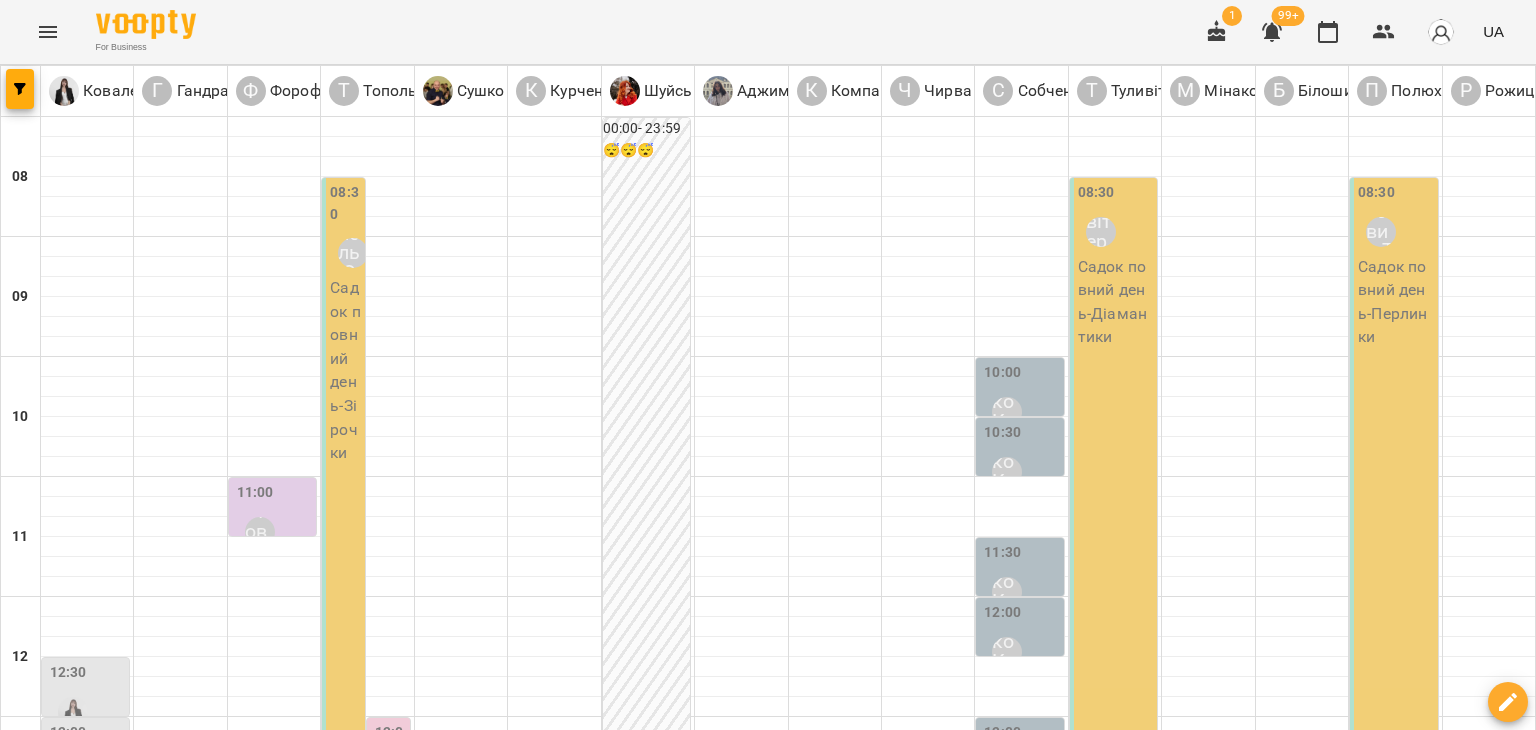 click 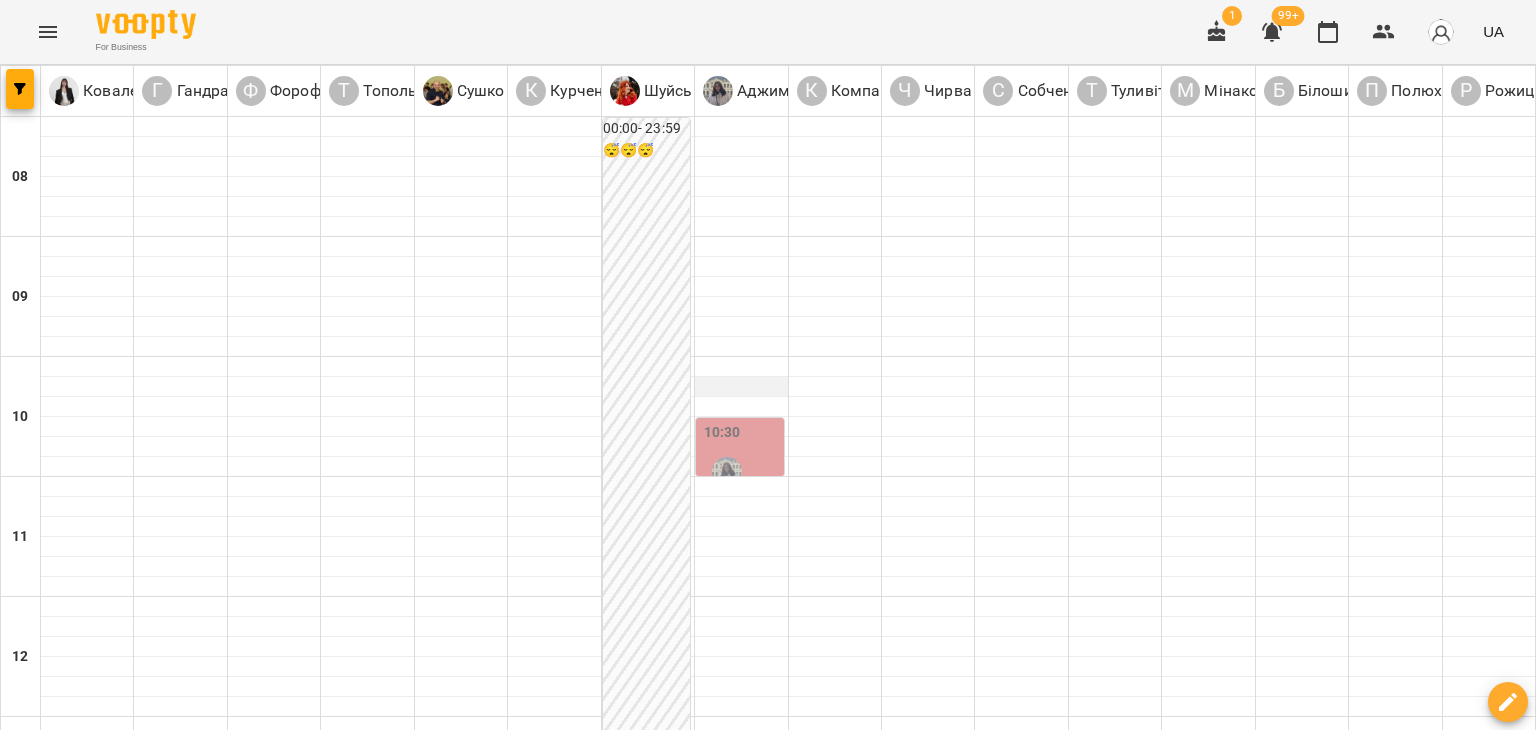 scroll, scrollTop: 200, scrollLeft: 0, axis: vertical 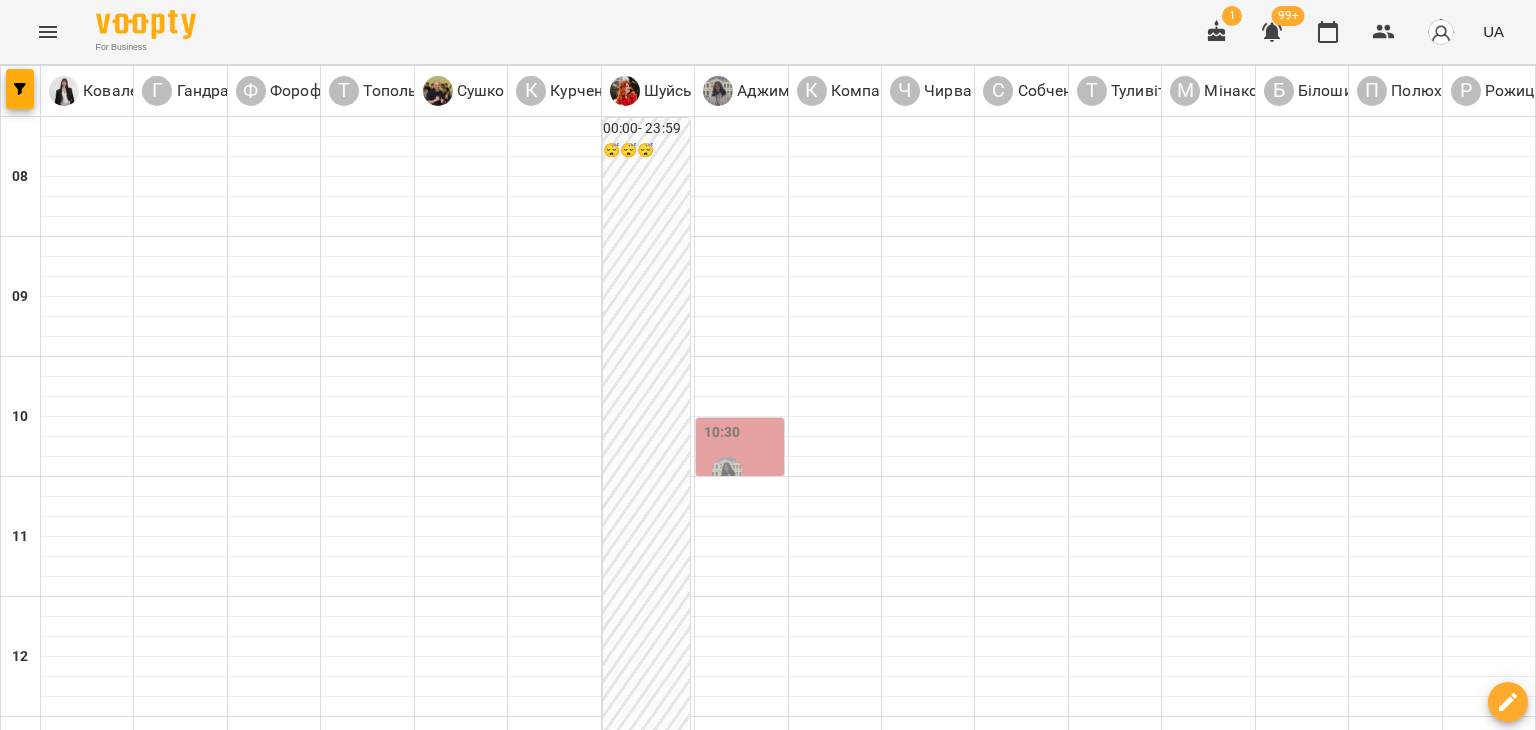 click on "сб" at bounding box center [1102, 1703] 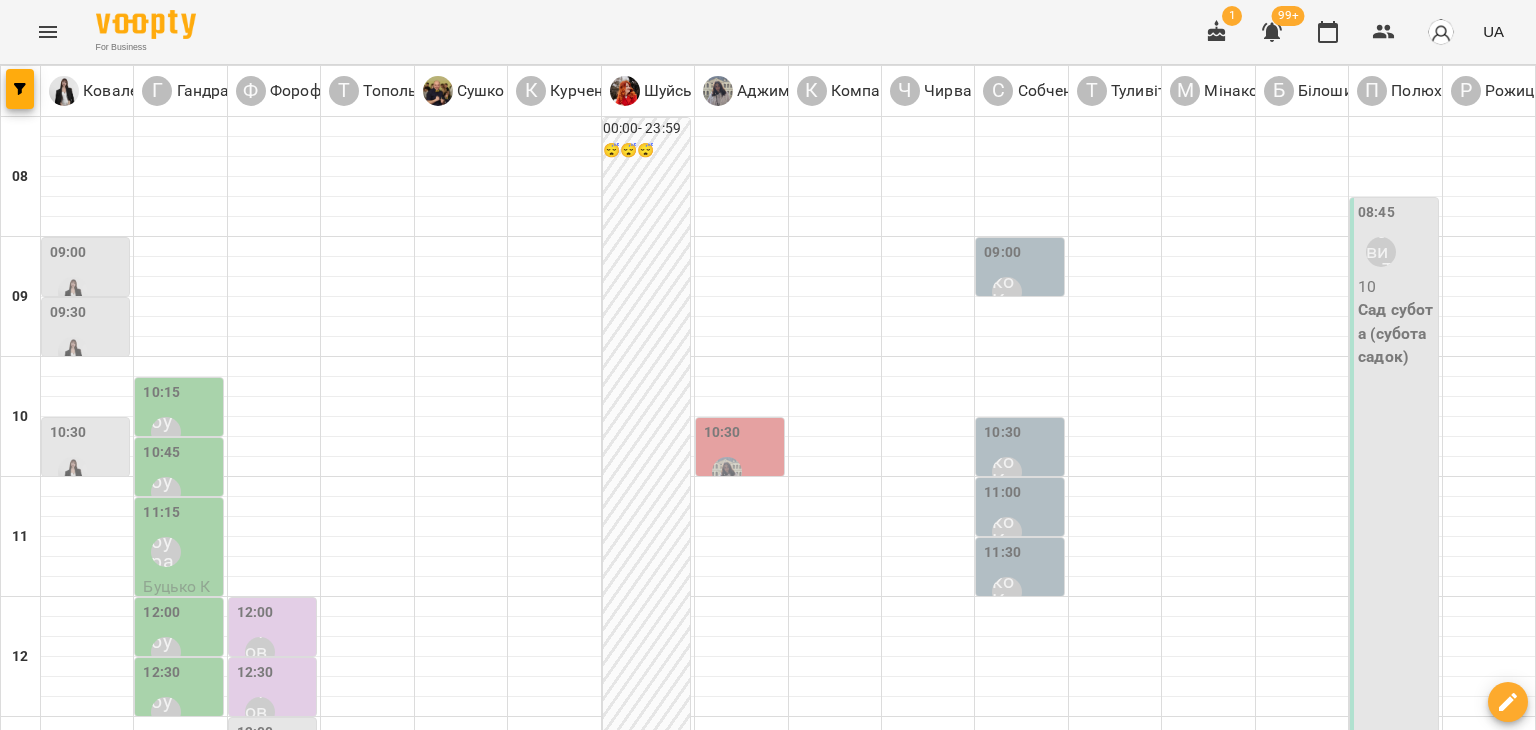 scroll, scrollTop: 1000, scrollLeft: 0, axis: vertical 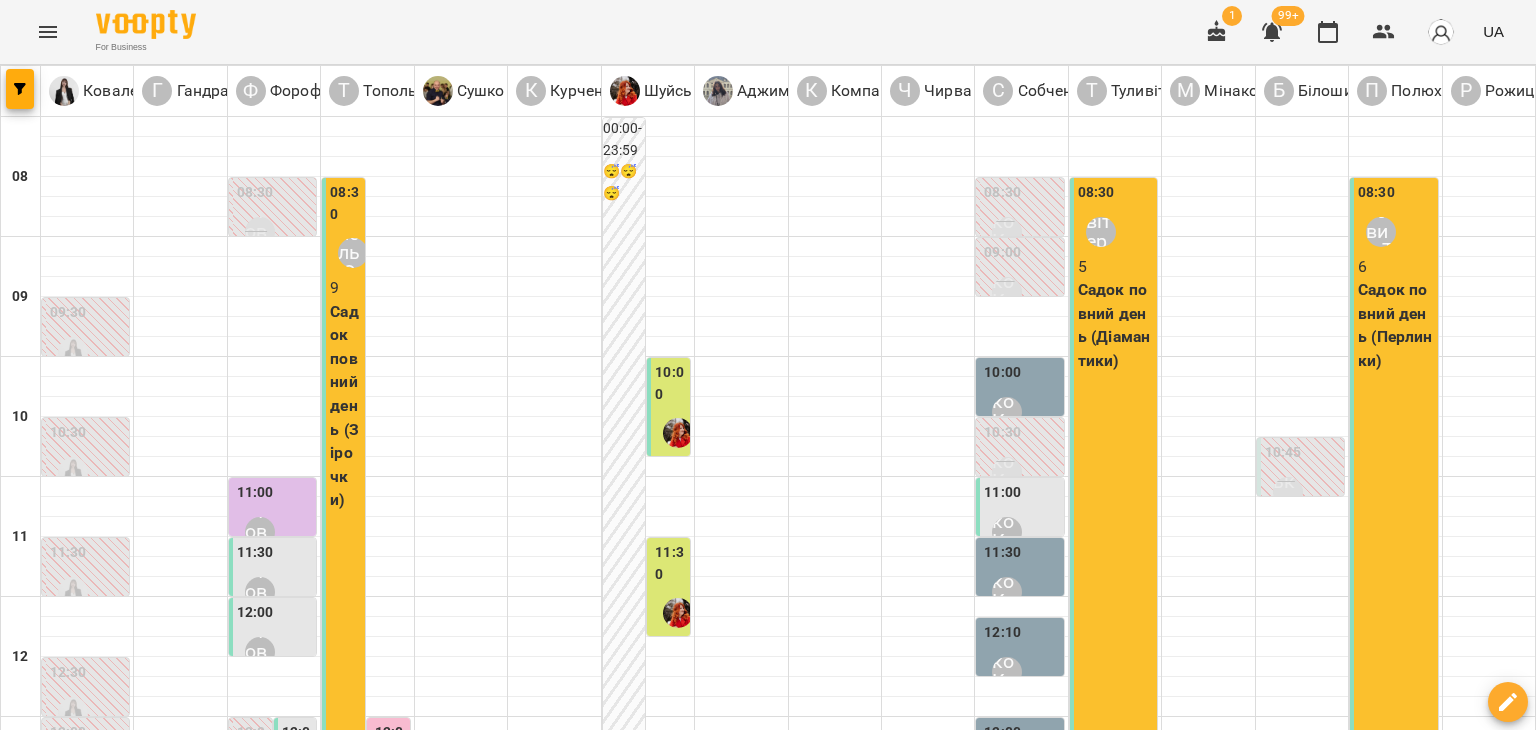click on "1" at bounding box center (1232, 16) 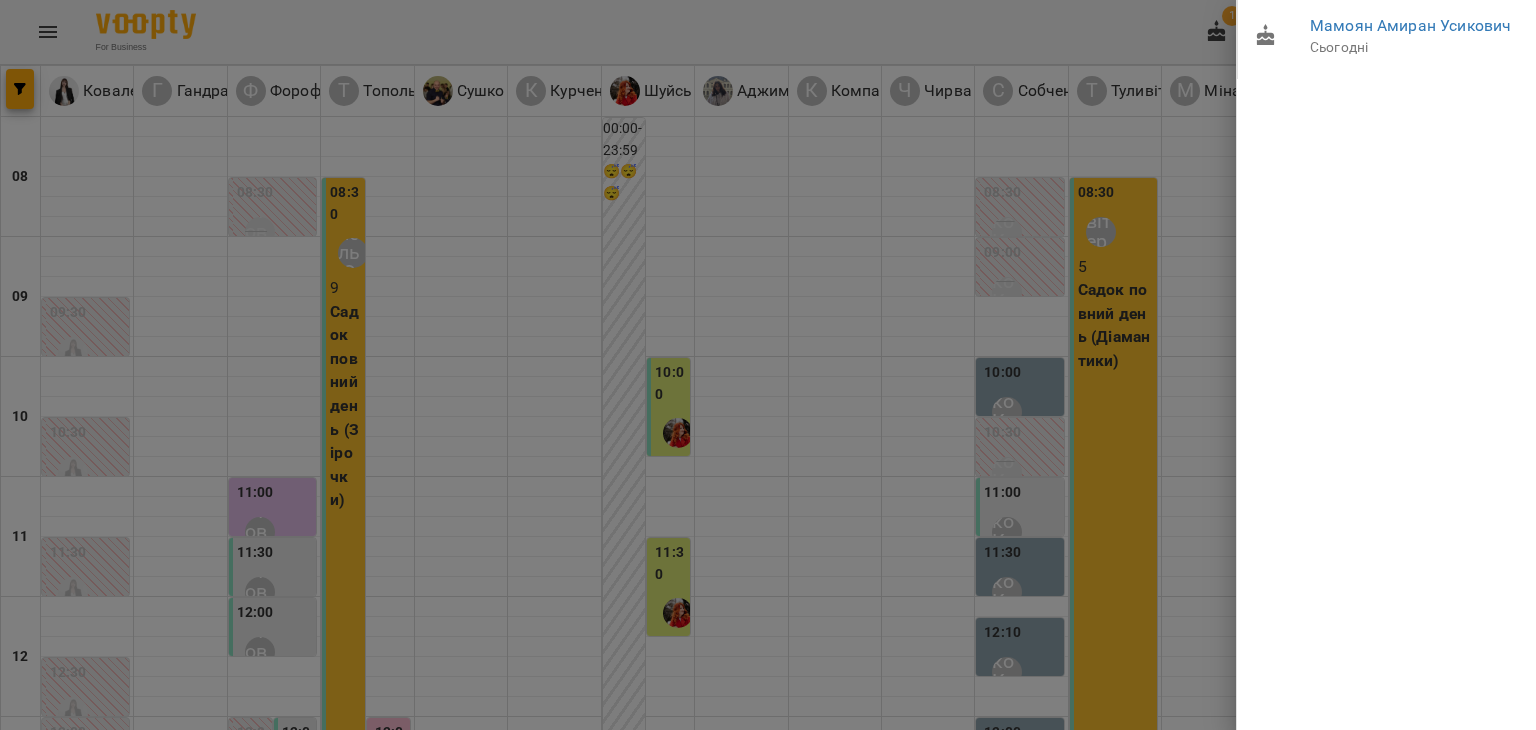 click at bounding box center [768, 365] 